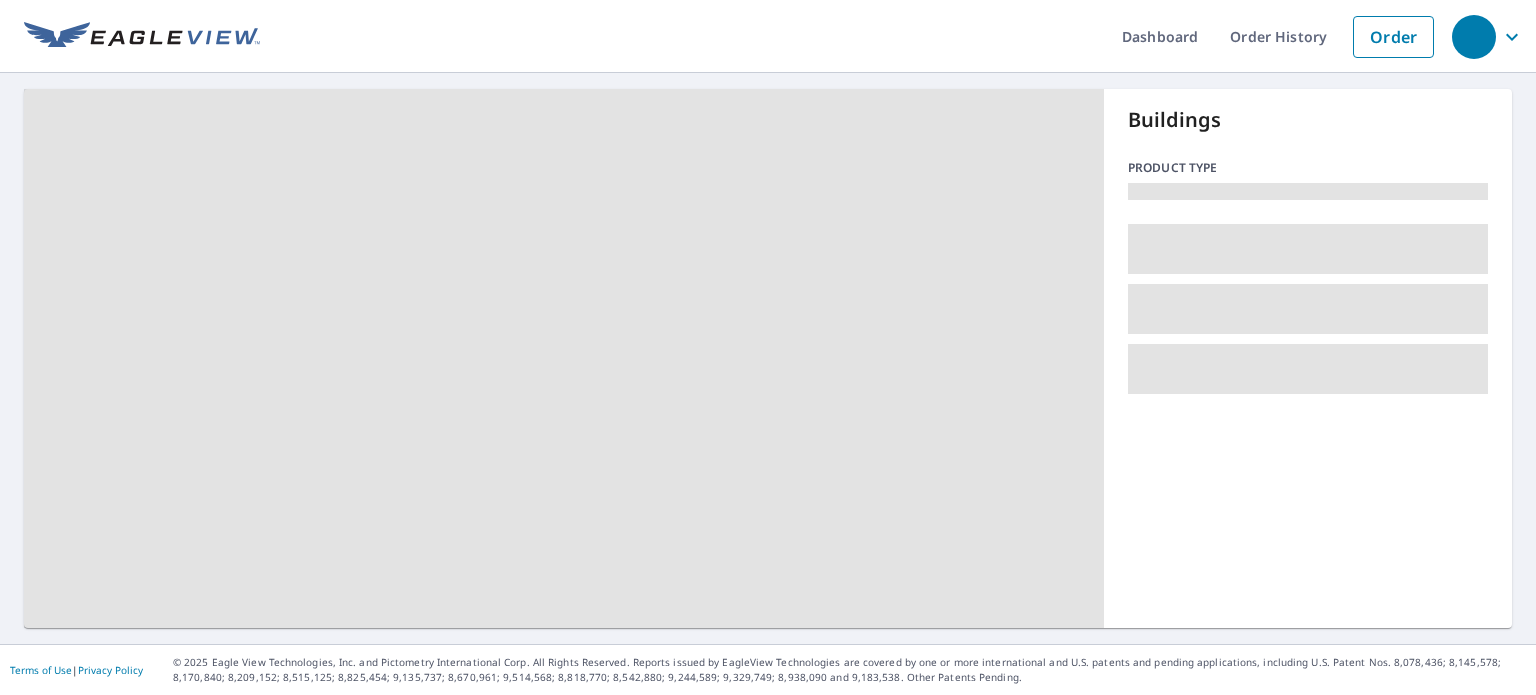 scroll, scrollTop: 0, scrollLeft: 0, axis: both 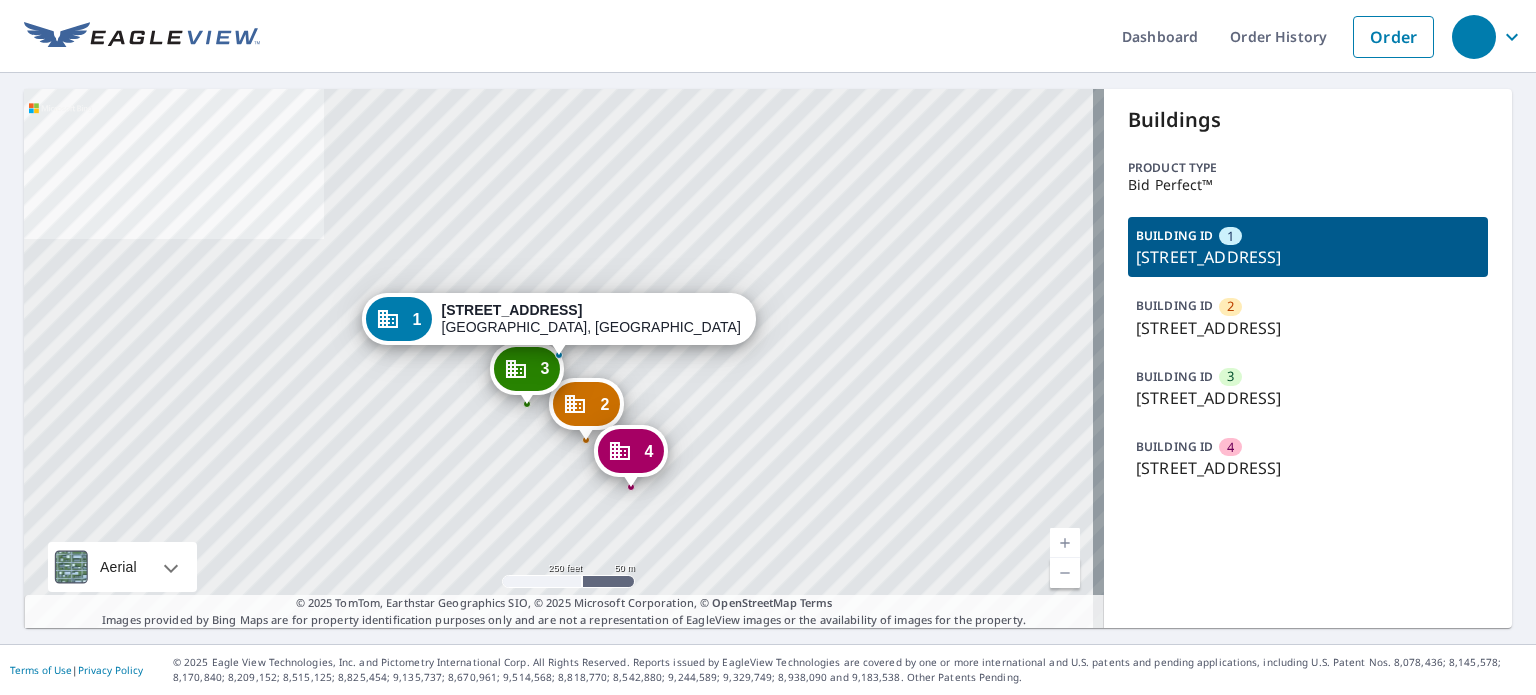 click at bounding box center (1065, 543) 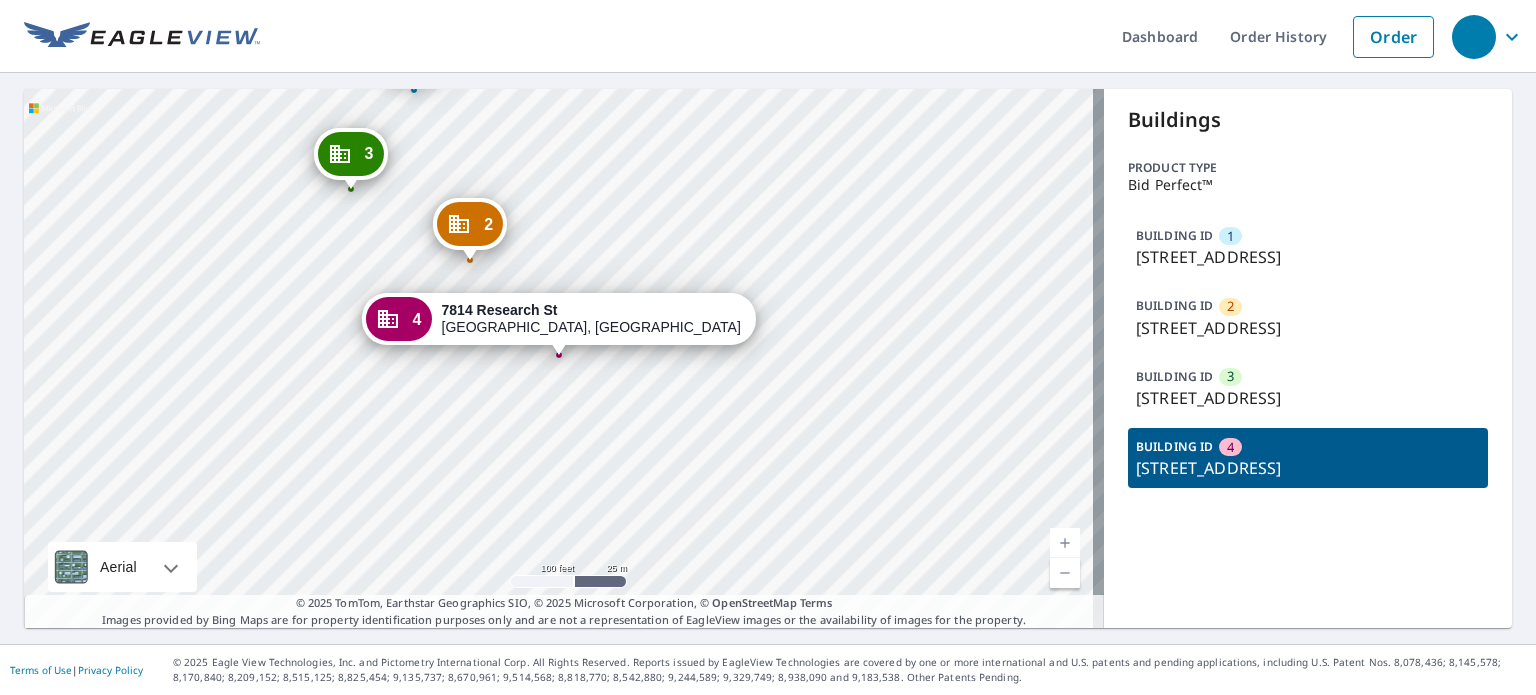 click at bounding box center [1065, 543] 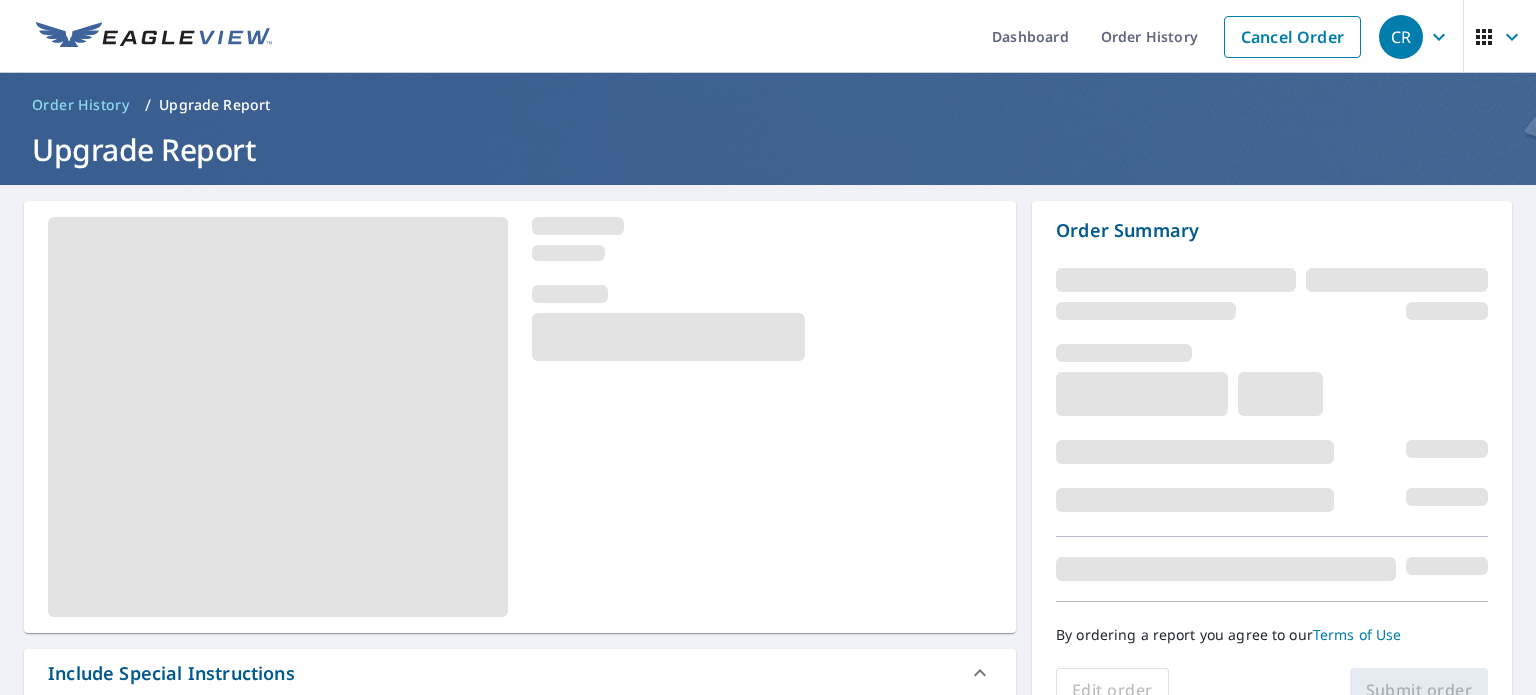 scroll, scrollTop: 0, scrollLeft: 0, axis: both 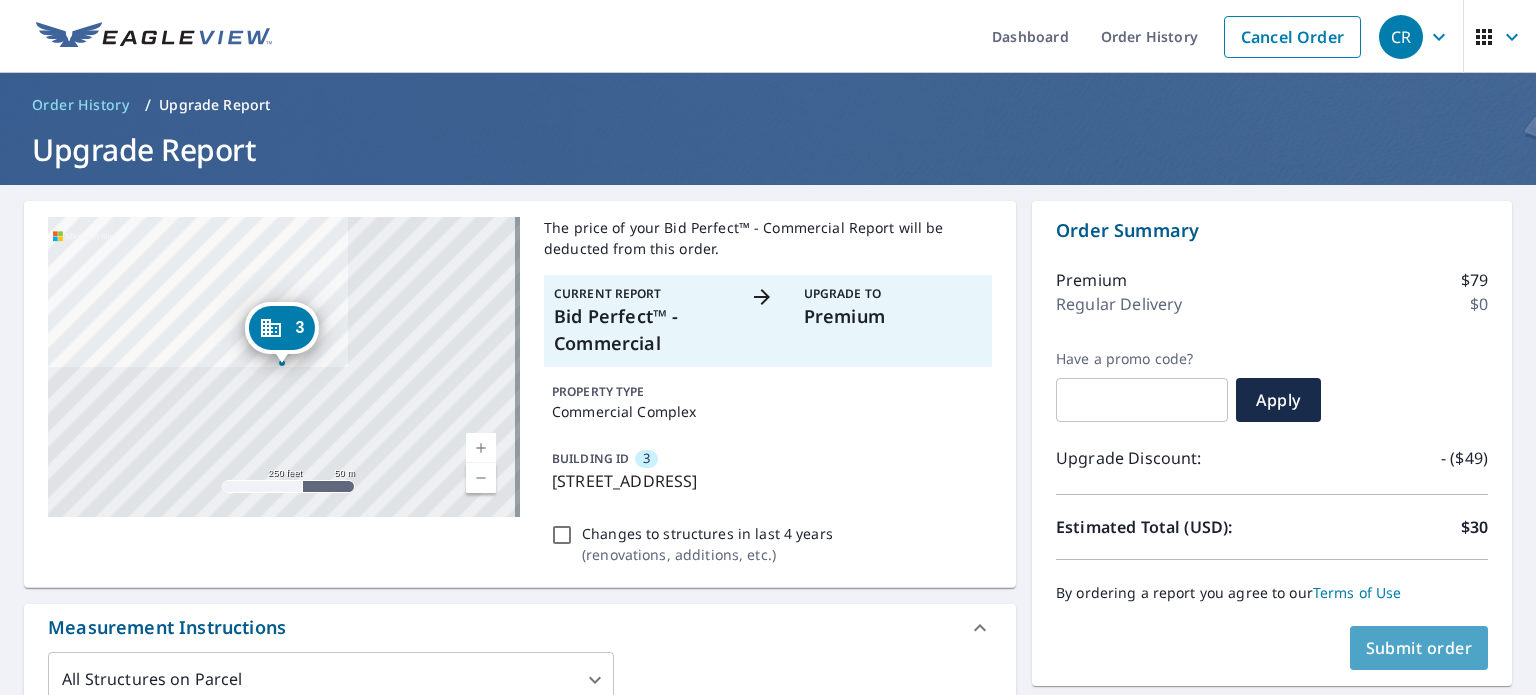 click on "Submit order" at bounding box center (1419, 648) 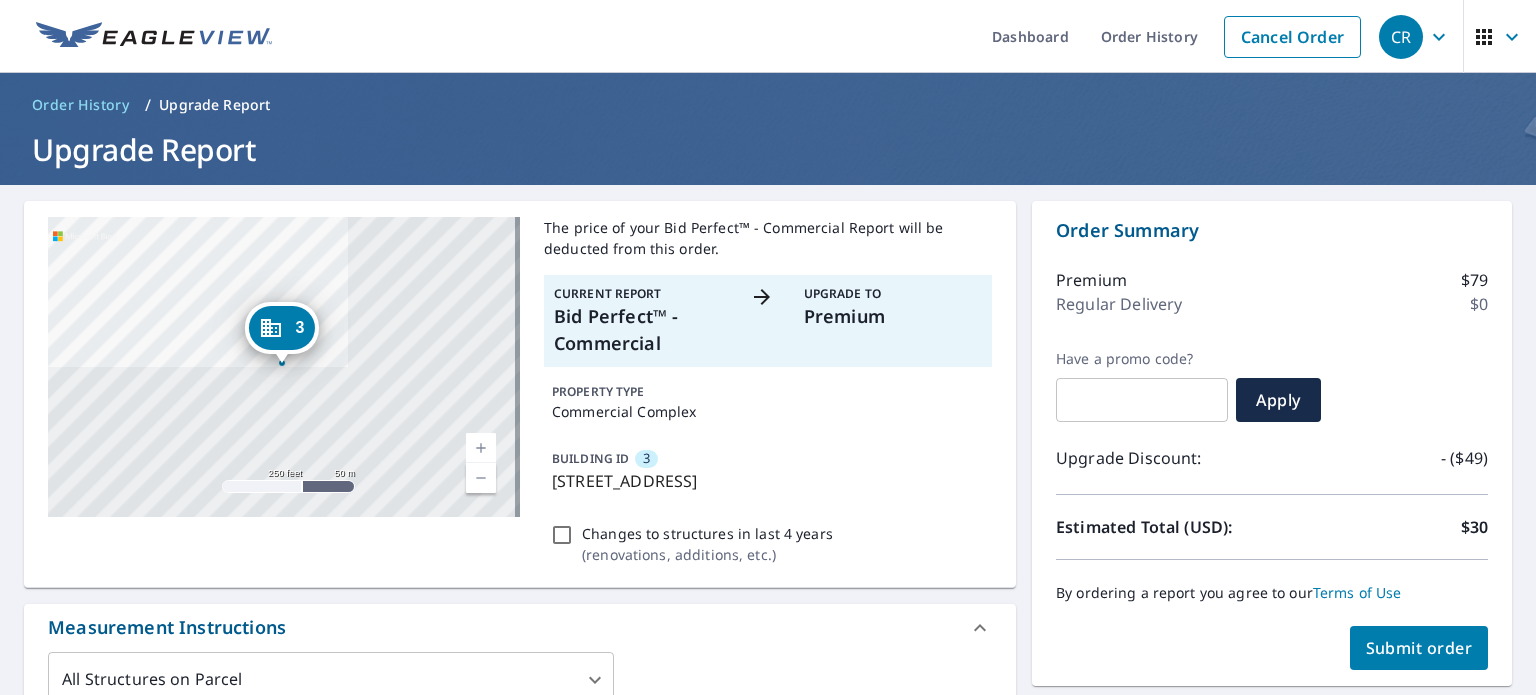 click on "Submit order" at bounding box center [1419, 648] 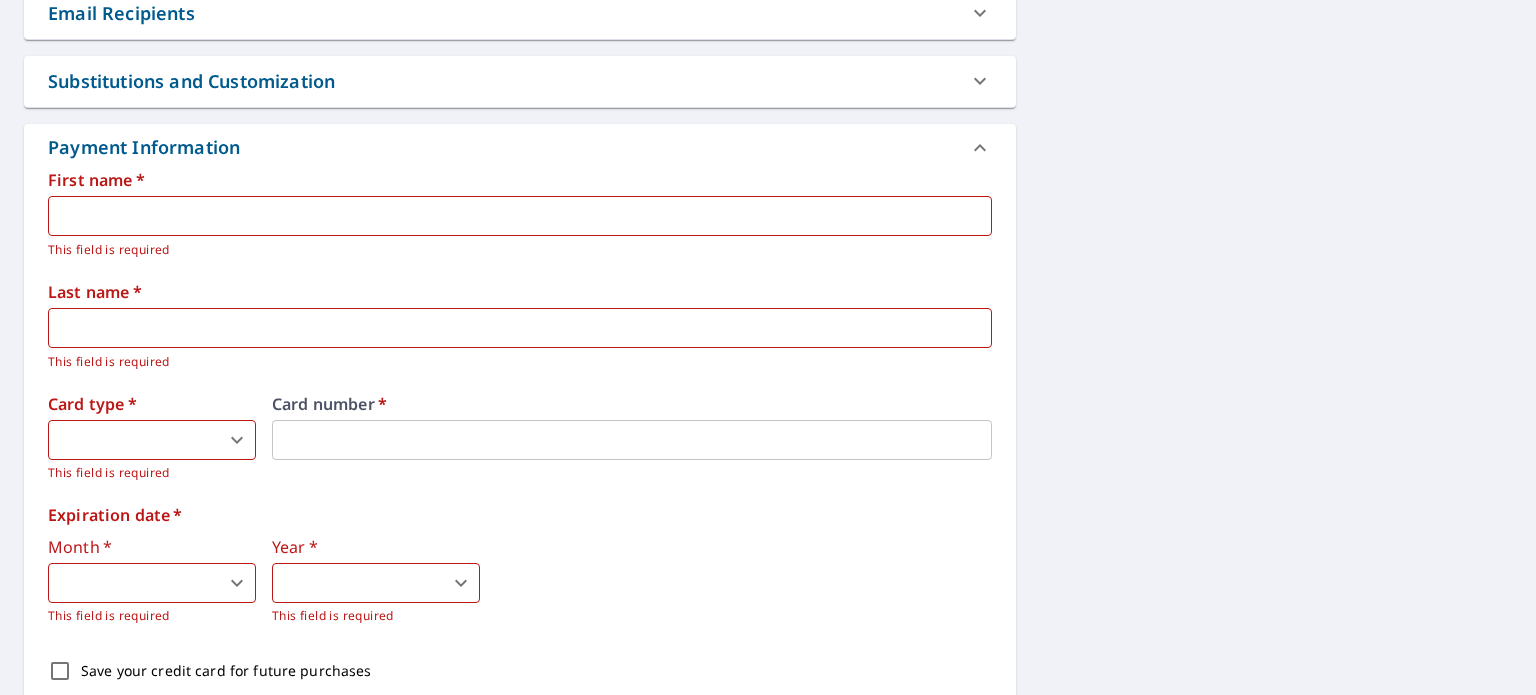 scroll, scrollTop: 949, scrollLeft: 0, axis: vertical 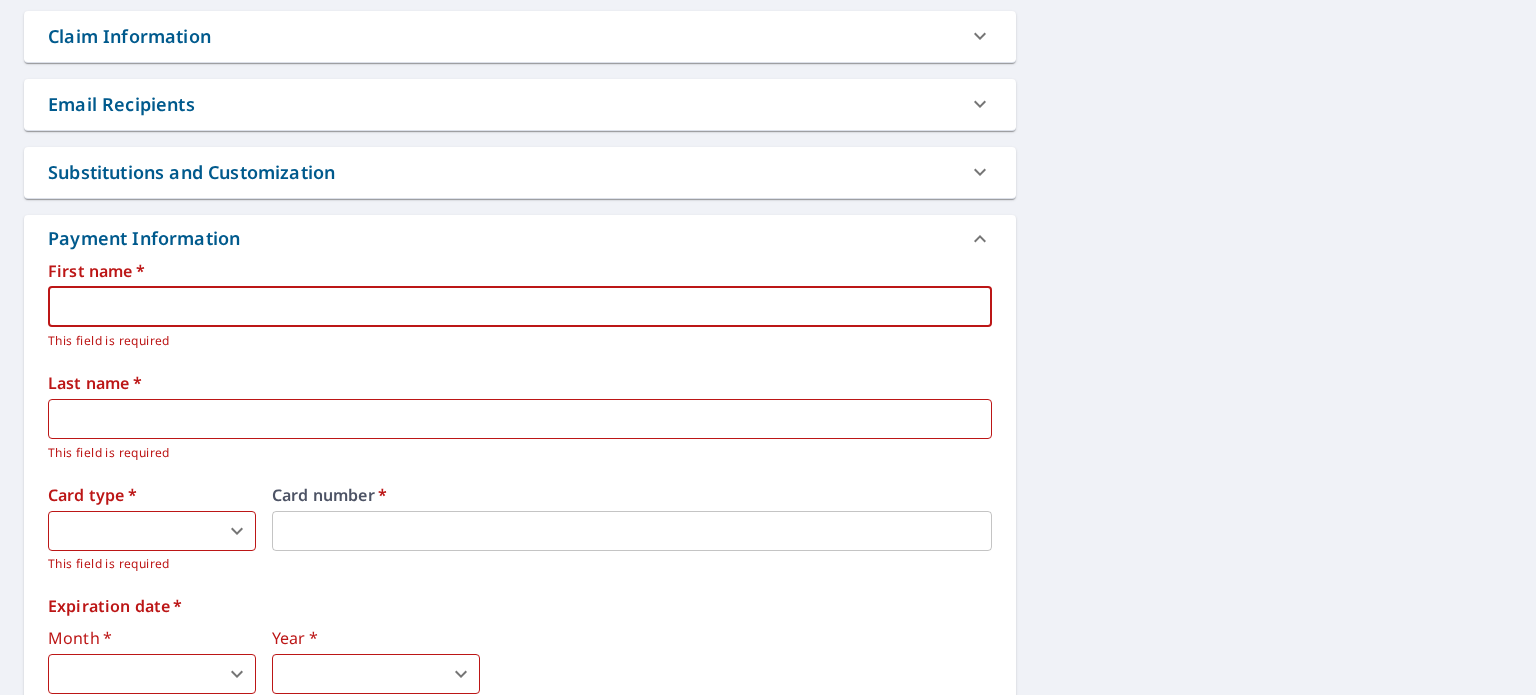 click at bounding box center [520, 307] 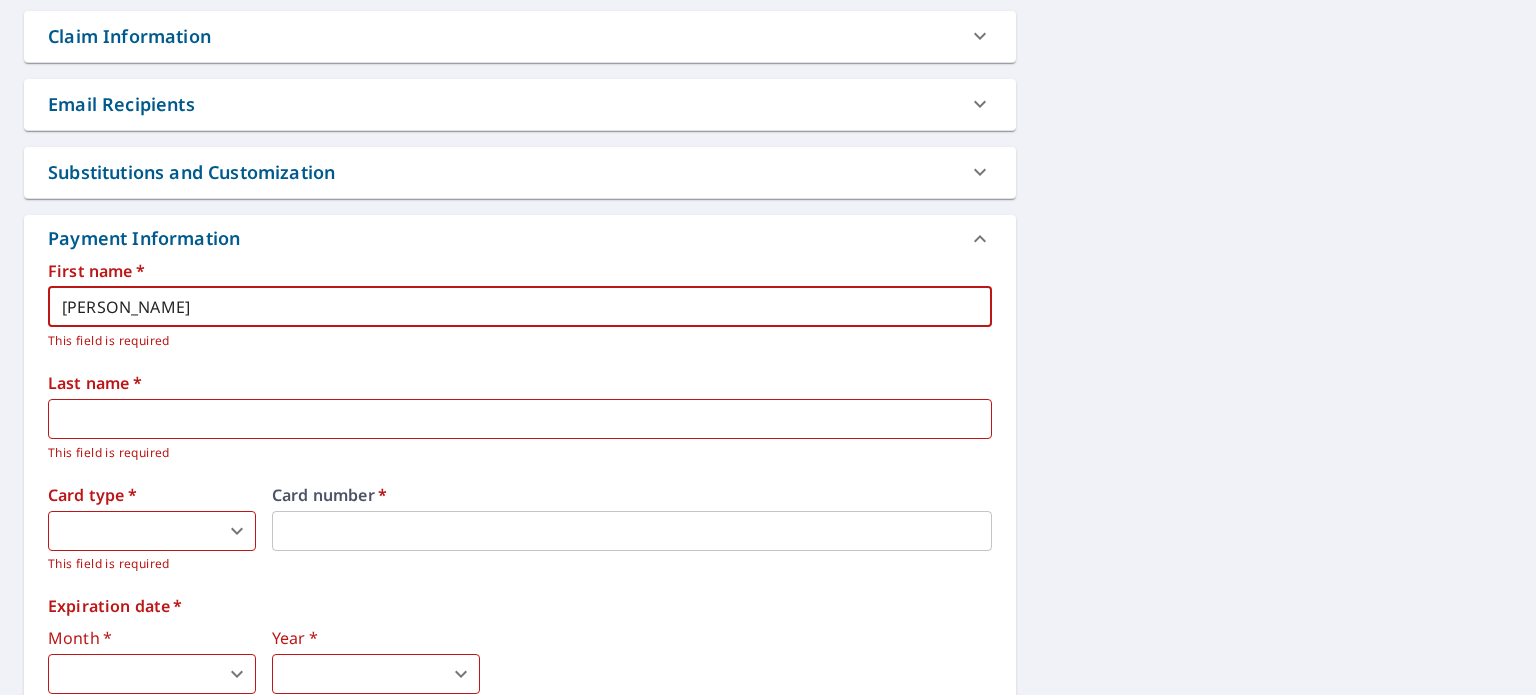 type on "Rhynehart" 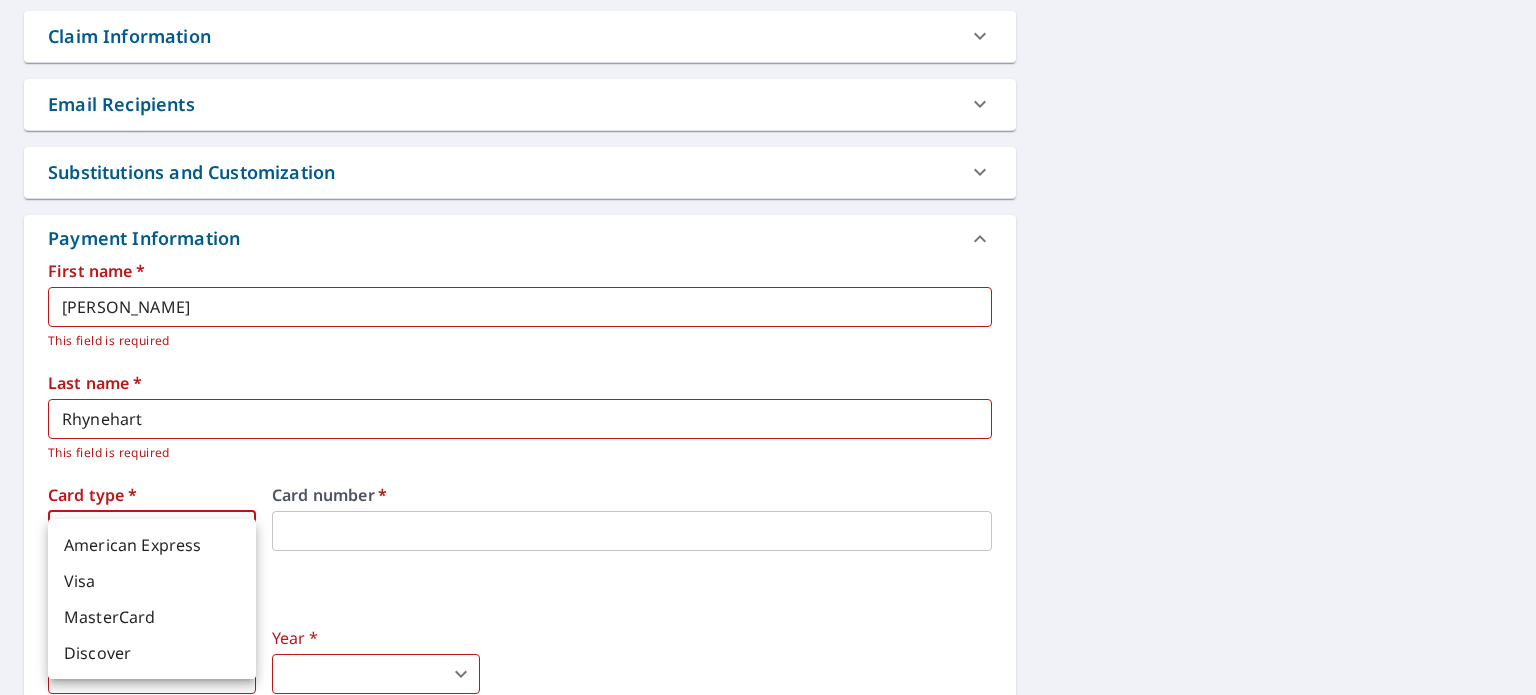 click on "CR CR
Dashboard Order History Cancel Order CR Order History / Upgrade Report Upgrade Report 3 8200 W Amarillo Blvd Amarillo, TX 79124 Aerial Road A standard road map Aerial A detailed look from above Labels Labels 250 feet 50 m © 2025 TomTom, © Vexcel Imaging, © 2025 Microsoft Corporation,  © OpenStreetMap Terms The price of your Bid Perfect™ - Commercial Report will be deducted from this order. Current Report Bid Perfect™ - Commercial Upgrade To Premium PROPERTY TYPE Commercial Complex BUILDING ID 3 8200 W Amarillo Blvd, Amarillo, TX, 79124 Changes to structures in last 4 years ( renovations, additions, etc. ) Measurement Instructions All Structures on Parcel 3 ​ Your report will include each building or structure inside the parcel boundary. In some cases, due to multiple large structures or too much distance between structures, more than one report may be required. You will be notified if this is the case. Include Special Instructions x ​ Claim Information Claim number ​ ​ PO number" at bounding box center [768, 347] 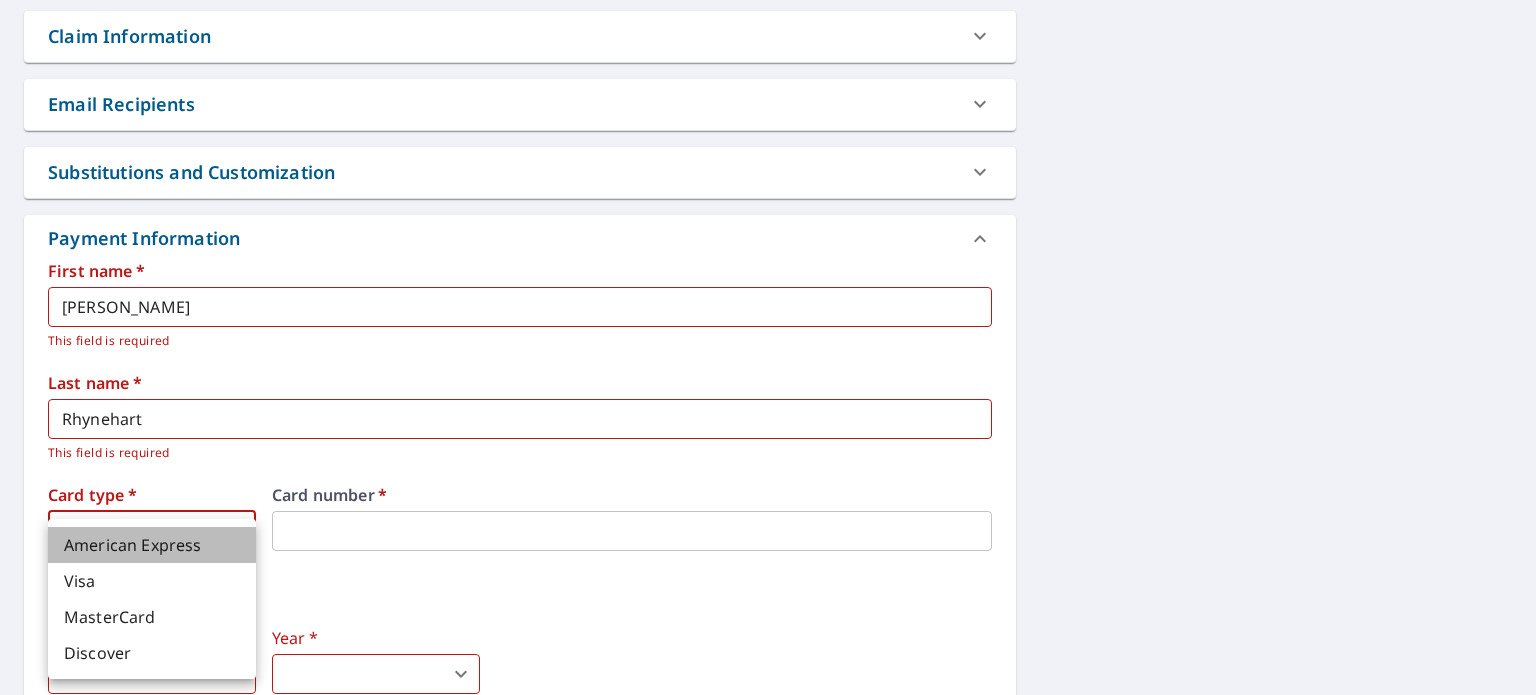 click on "American Express" at bounding box center (152, 545) 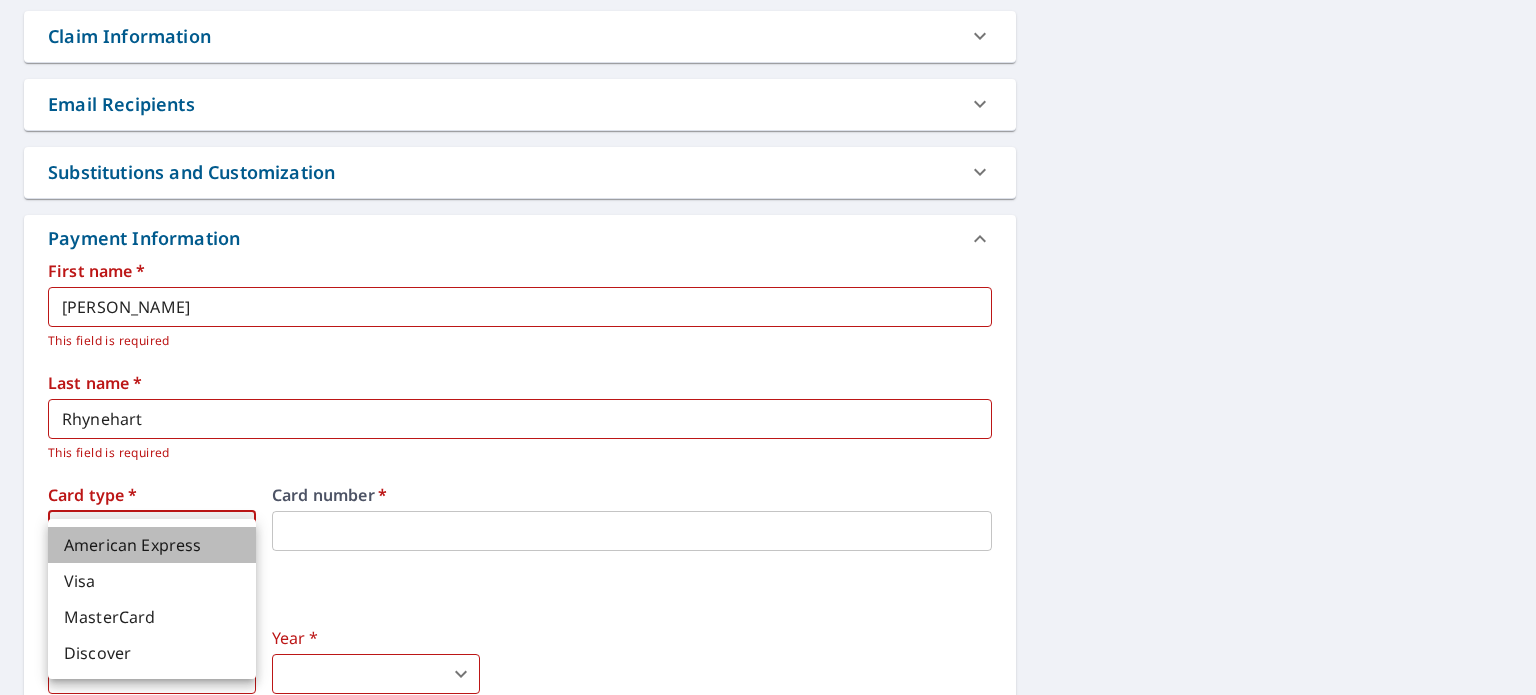 type on "1" 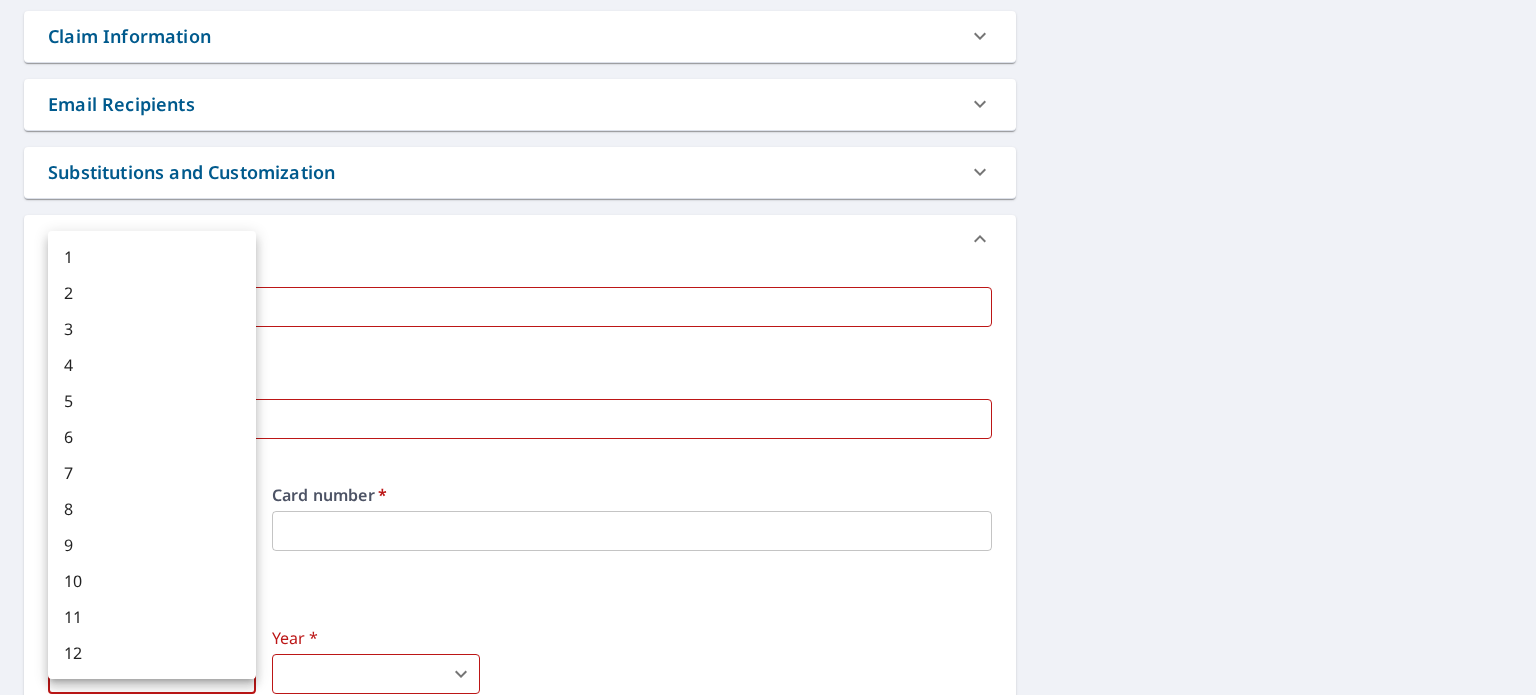 click on "CR CR
Dashboard Order History Cancel Order CR Order History / Upgrade Report Upgrade Report 3 8200 W Amarillo Blvd Amarillo, TX 79124 Aerial Road A standard road map Aerial A detailed look from above Labels Labels 250 feet 50 m © 2025 TomTom, © Vexcel Imaging, © 2025 Microsoft Corporation,  © OpenStreetMap Terms The price of your Bid Perfect™ - Commercial Report will be deducted from this order. Current Report Bid Perfect™ - Commercial Upgrade To Premium PROPERTY TYPE Commercial Complex BUILDING ID 3 8200 W Amarillo Blvd, Amarillo, TX, 79124 Changes to structures in last 4 years ( renovations, additions, etc. ) Measurement Instructions All Structures on Parcel 3 ​ Your report will include each building or structure inside the parcel boundary. In some cases, due to multiple large structures or too much distance between structures, more than one report may be required. You will be notified if this is the case. Include Special Instructions x ​ Claim Information Claim number ​ ​ PO number" at bounding box center (768, 347) 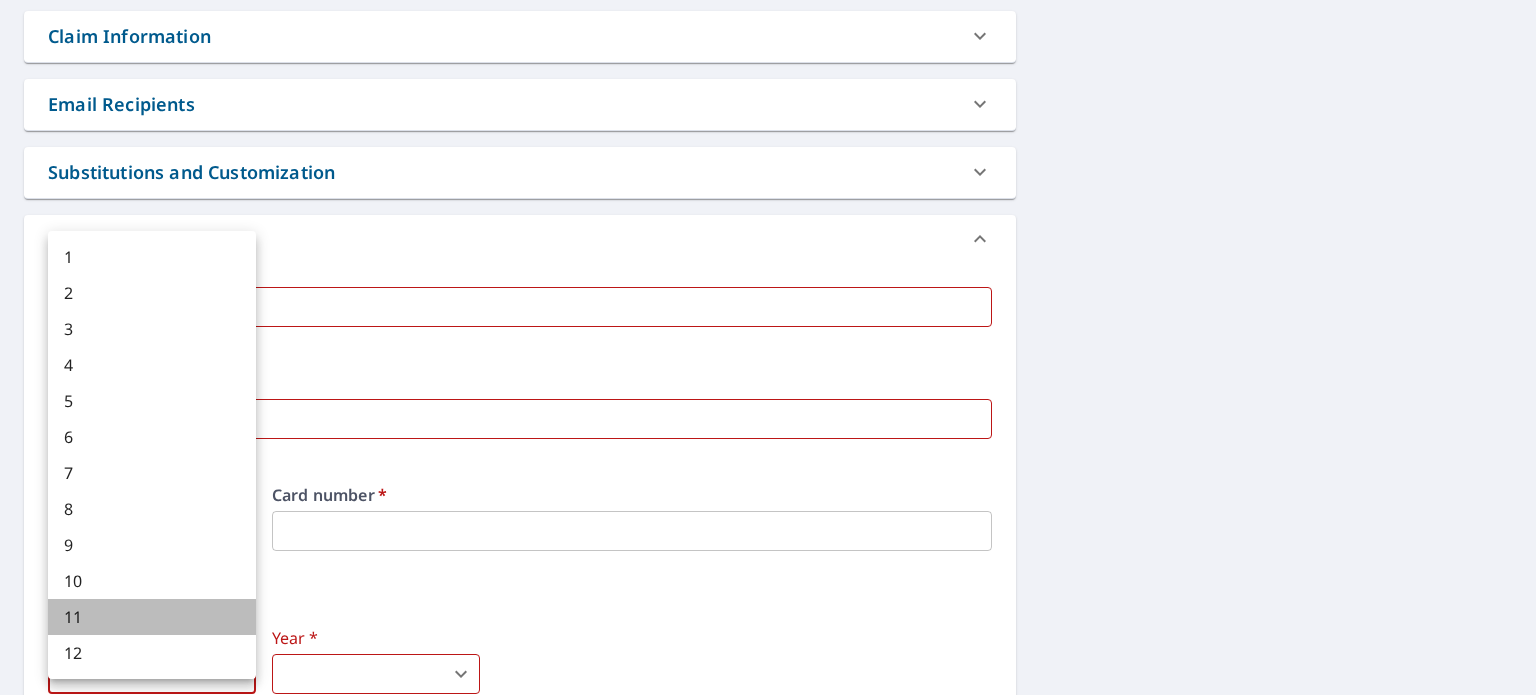 click on "11" at bounding box center (152, 617) 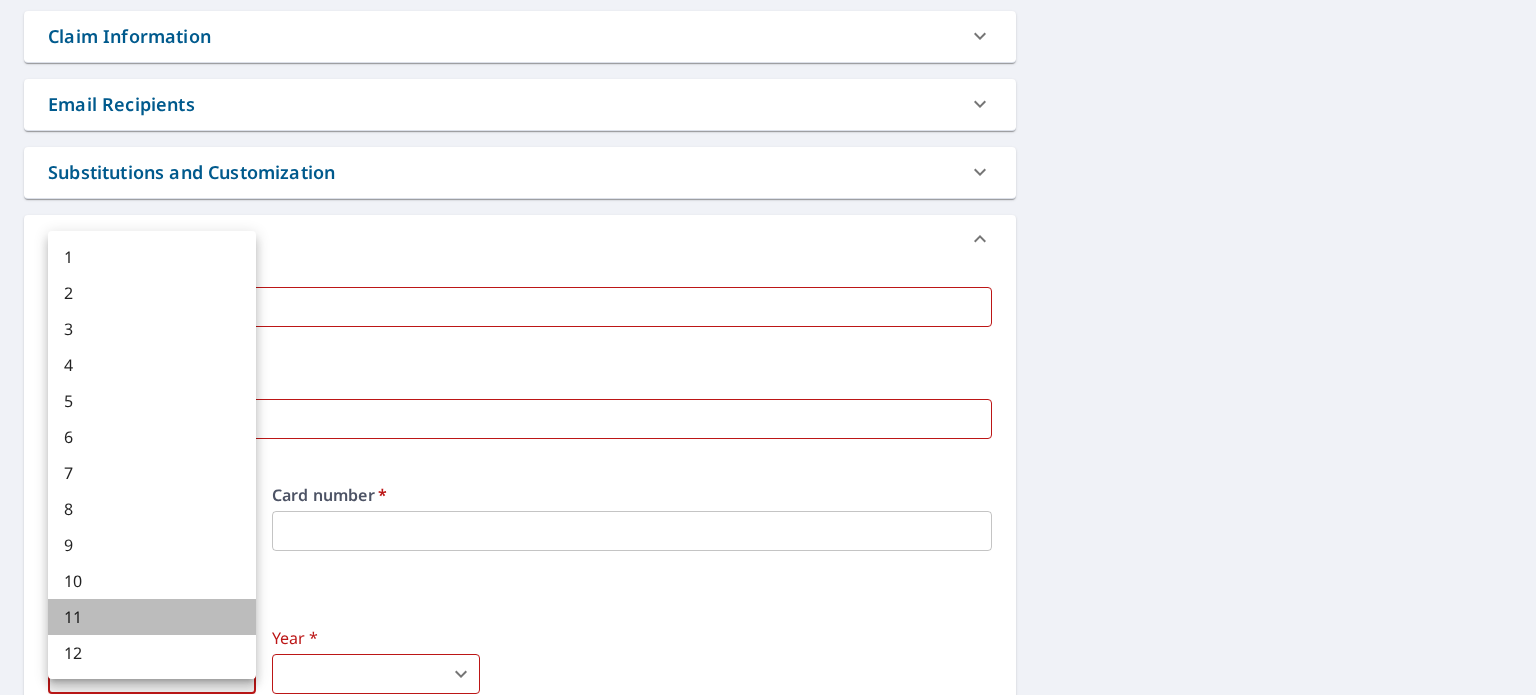 type on "11" 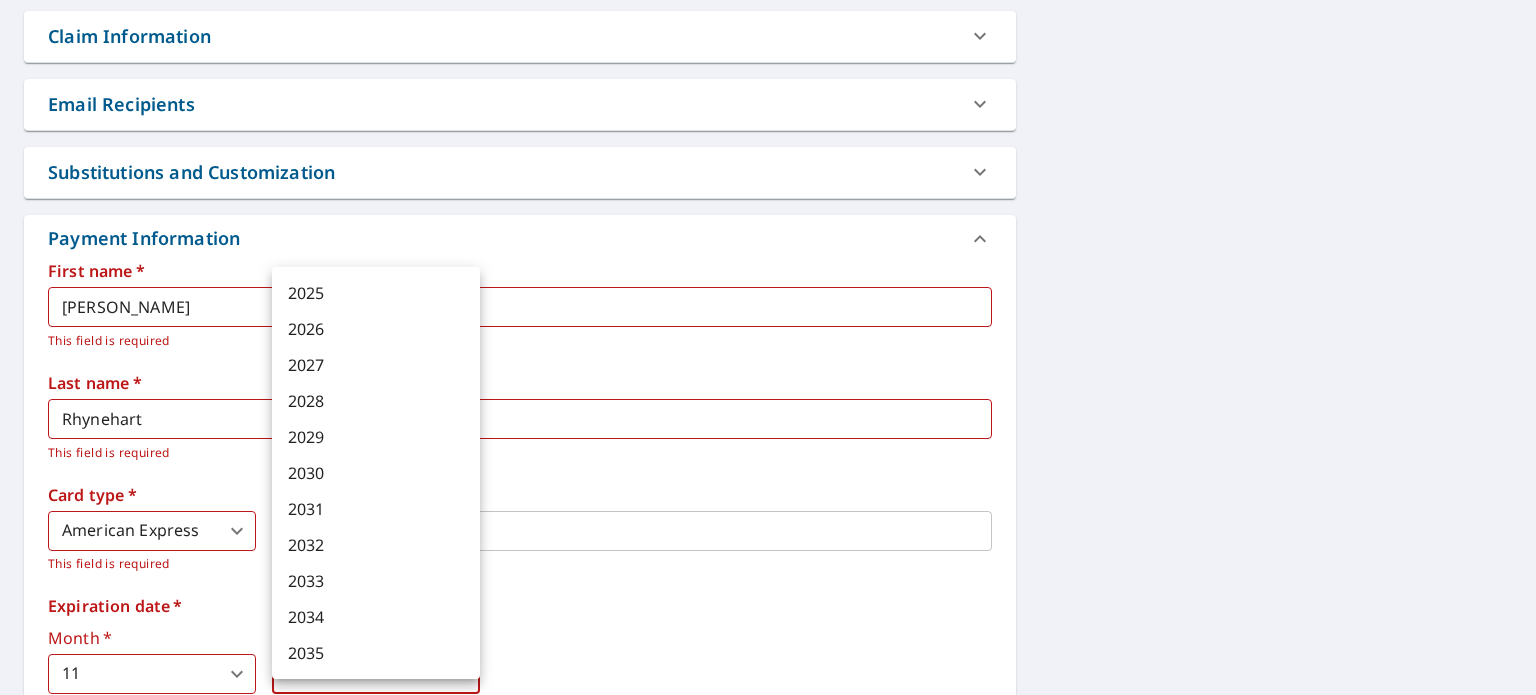 click on "CR CR
Dashboard Order History Cancel Order CR Order History / Upgrade Report Upgrade Report 3 8200 W Amarillo Blvd Amarillo, TX 79124 Aerial Road A standard road map Aerial A detailed look from above Labels Labels 250 feet 50 m © 2025 TomTom, © Vexcel Imaging, © 2025 Microsoft Corporation,  © OpenStreetMap Terms The price of your Bid Perfect™ - Commercial Report will be deducted from this order. Current Report Bid Perfect™ - Commercial Upgrade To Premium PROPERTY TYPE Commercial Complex BUILDING ID 3 8200 W Amarillo Blvd, Amarillo, TX, 79124 Changes to structures in last 4 years ( renovations, additions, etc. ) Measurement Instructions All Structures on Parcel 3 ​ Your report will include each building or structure inside the parcel boundary. In some cases, due to multiple large structures or too much distance between structures, more than one report may be required. You will be notified if this is the case. Include Special Instructions x ​ Claim Information Claim number ​ ​ PO number" at bounding box center (768, 347) 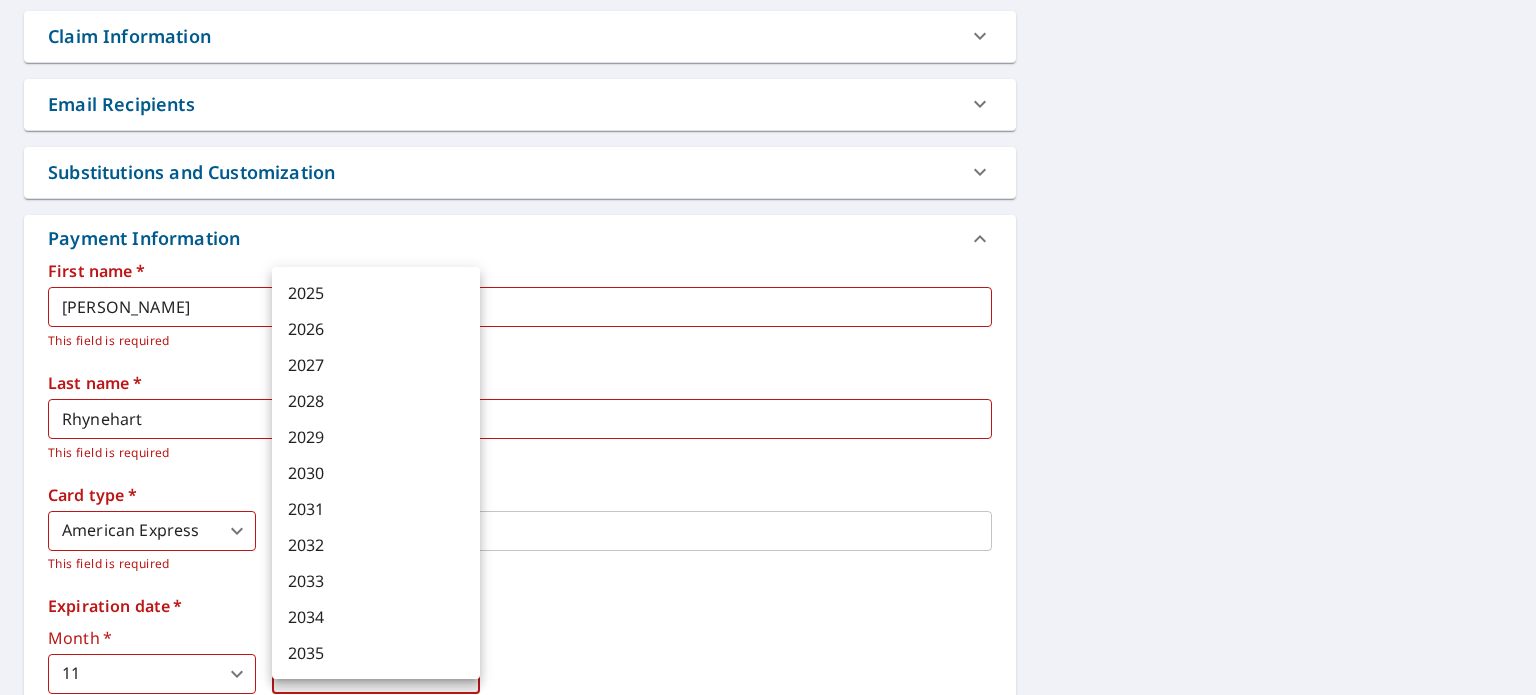 type on "2029" 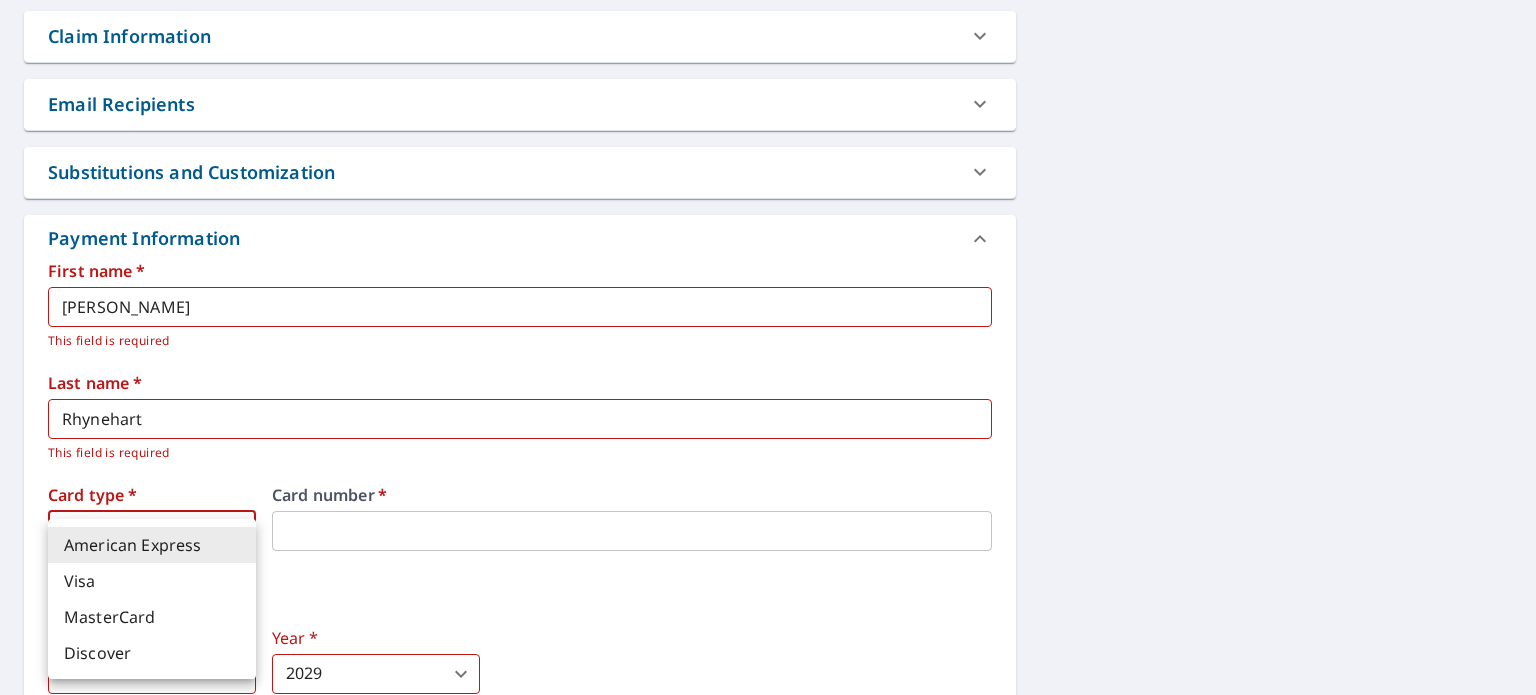 click on "CR CR
Dashboard Order History Cancel Order CR Order History / Upgrade Report Upgrade Report 3 8200 W Amarillo Blvd Amarillo, TX 79124 Aerial Road A standard road map Aerial A detailed look from above Labels Labels 250 feet 50 m © 2025 TomTom, © Vexcel Imaging, © 2025 Microsoft Corporation,  © OpenStreetMap Terms The price of your Bid Perfect™ - Commercial Report will be deducted from this order. Current Report Bid Perfect™ - Commercial Upgrade To Premium PROPERTY TYPE Commercial Complex BUILDING ID 3 8200 W Amarillo Blvd, Amarillo, TX, 79124 Changes to structures in last 4 years ( renovations, additions, etc. ) Measurement Instructions All Structures on Parcel 3 ​ Your report will include each building or structure inside the parcel boundary. In some cases, due to multiple large structures or too much distance between structures, more than one report may be required. You will be notified if this is the case. Include Special Instructions x ​ Claim Information Claim number ​ ​ PO number" at bounding box center (768, 347) 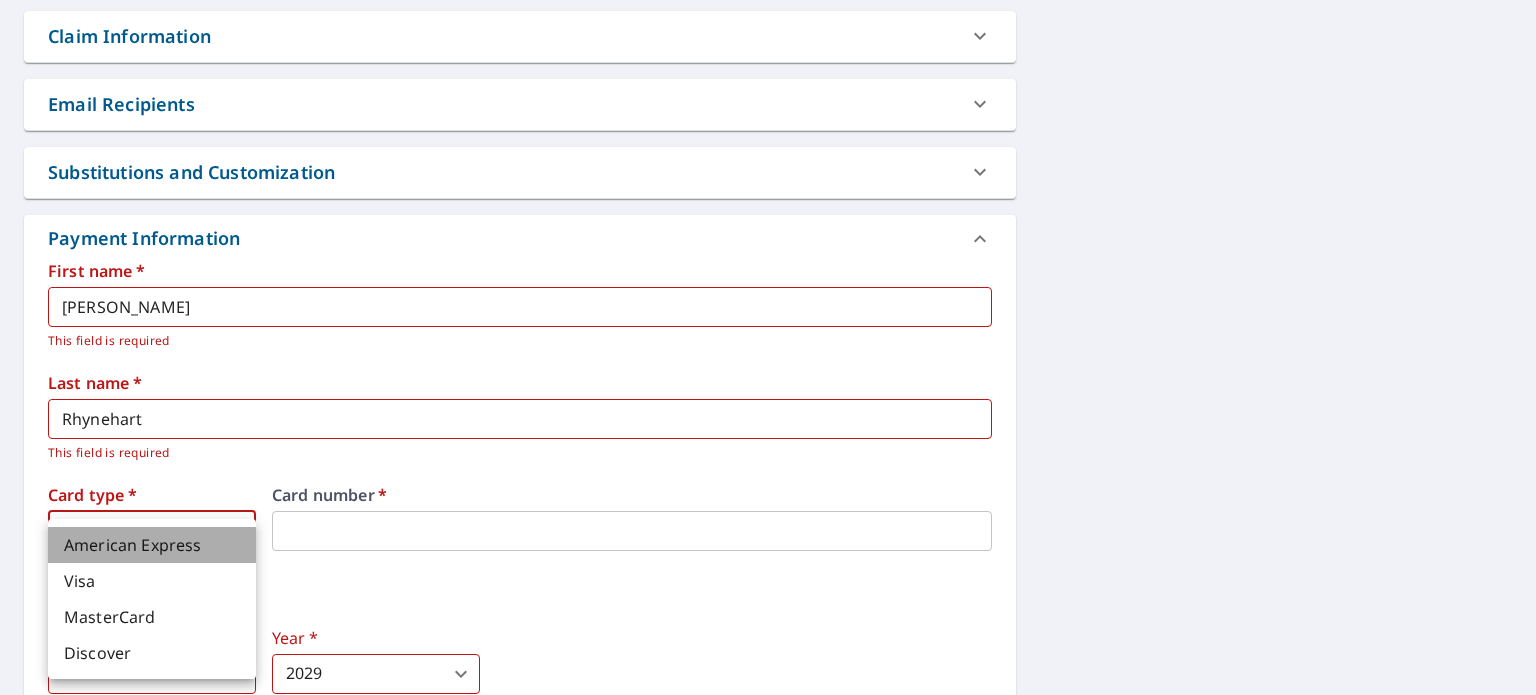 click on "American Express" at bounding box center [152, 545] 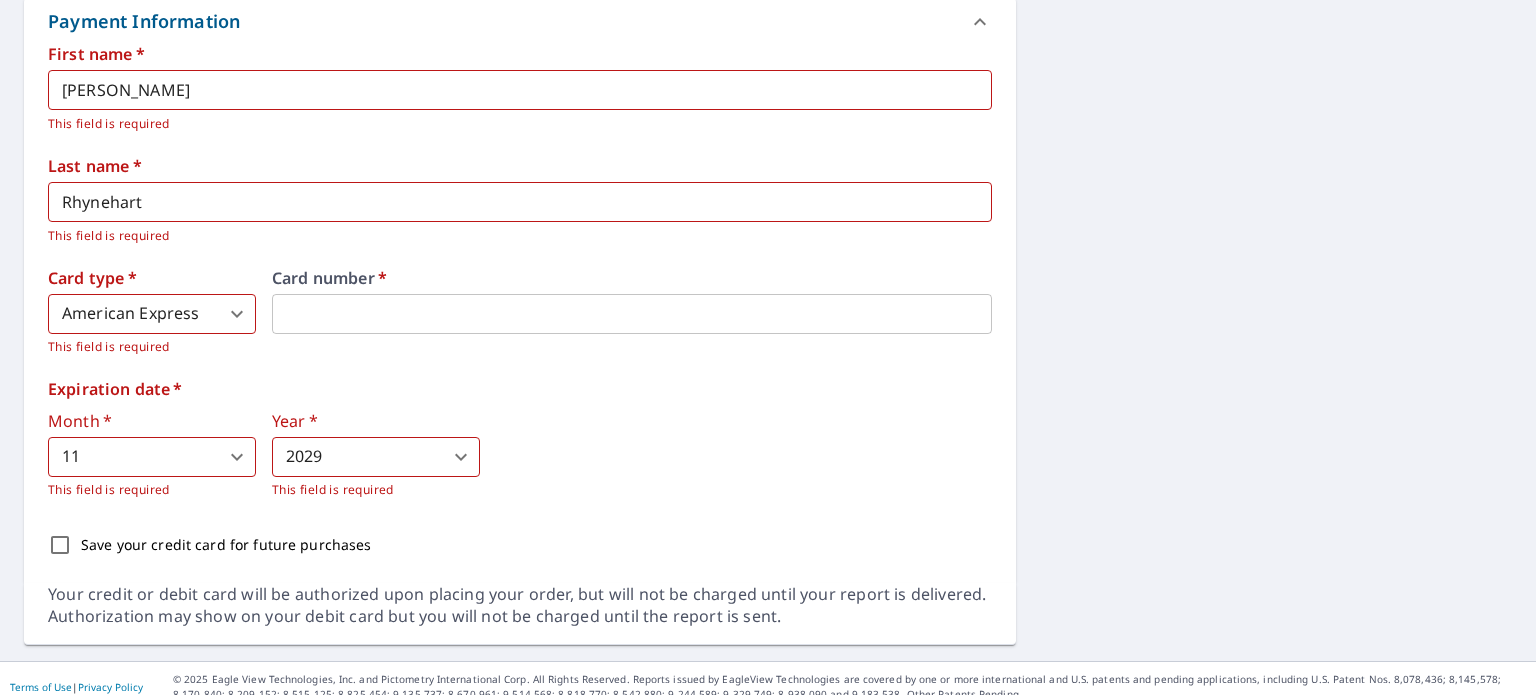 scroll, scrollTop: 1181, scrollLeft: 0, axis: vertical 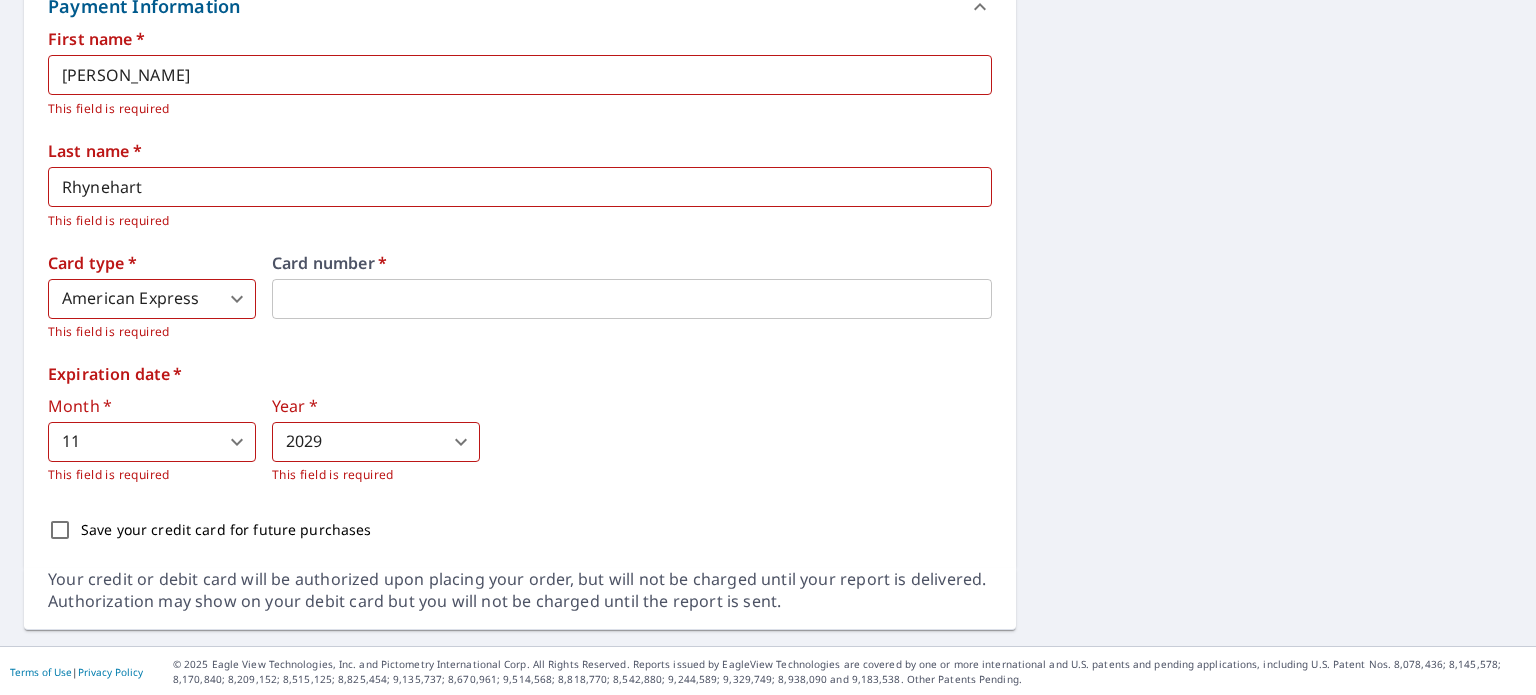 click on "Save your credit card for future purchases" at bounding box center [60, 530] 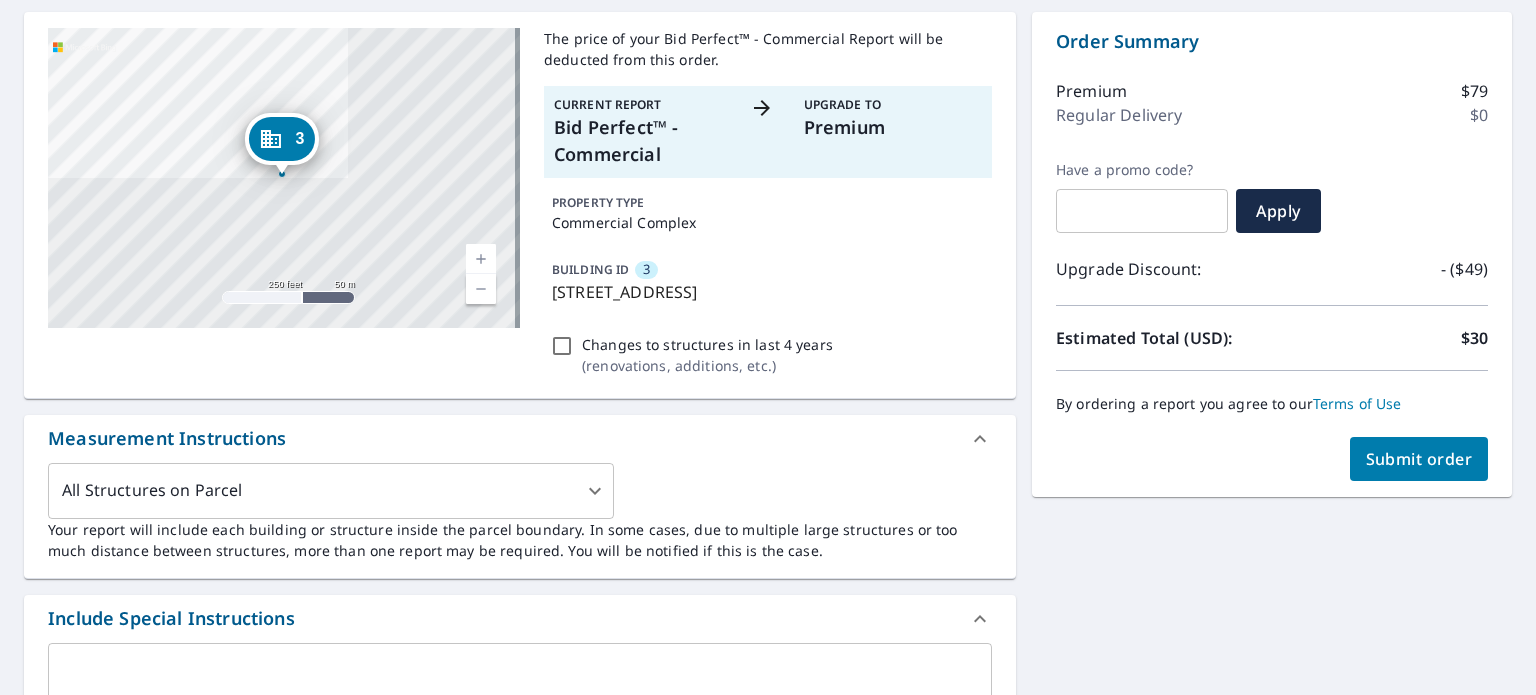 scroll, scrollTop: 272, scrollLeft: 0, axis: vertical 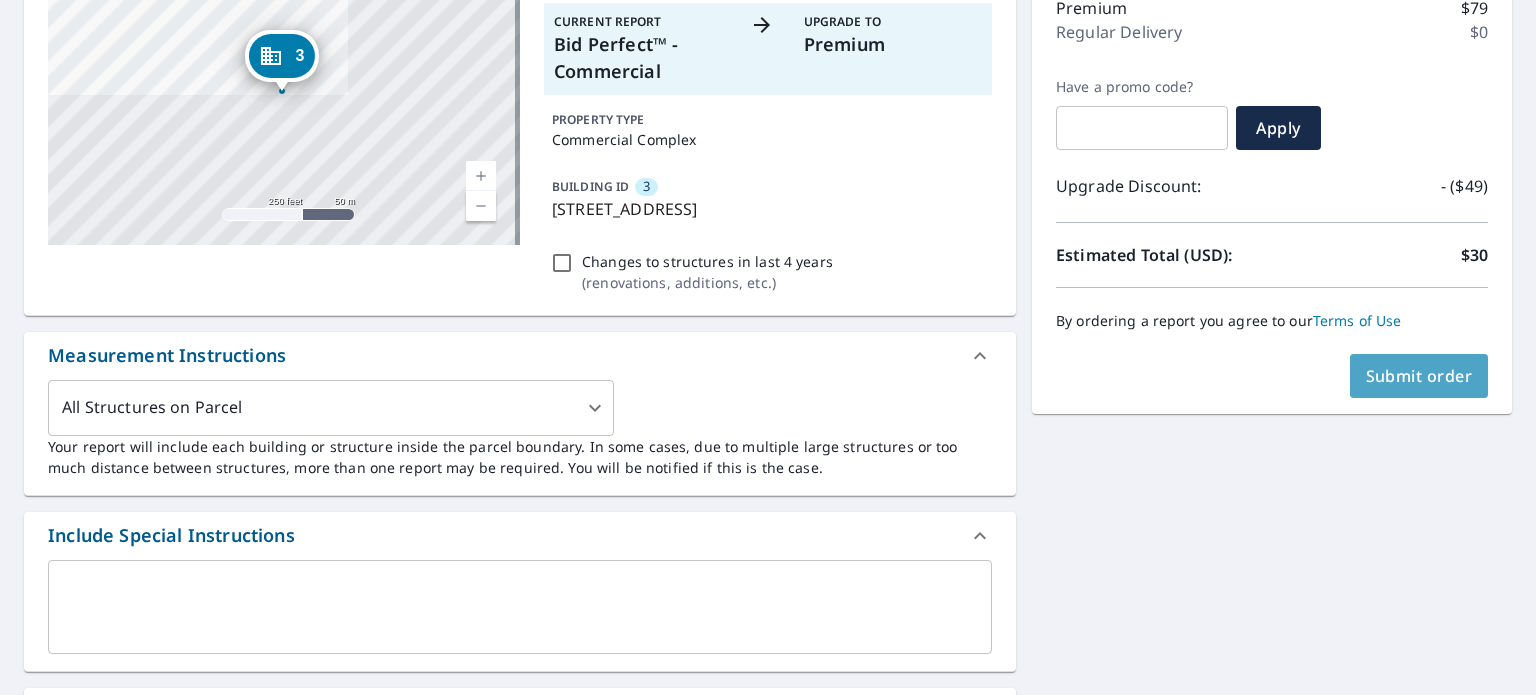 click on "Submit order" at bounding box center (1419, 376) 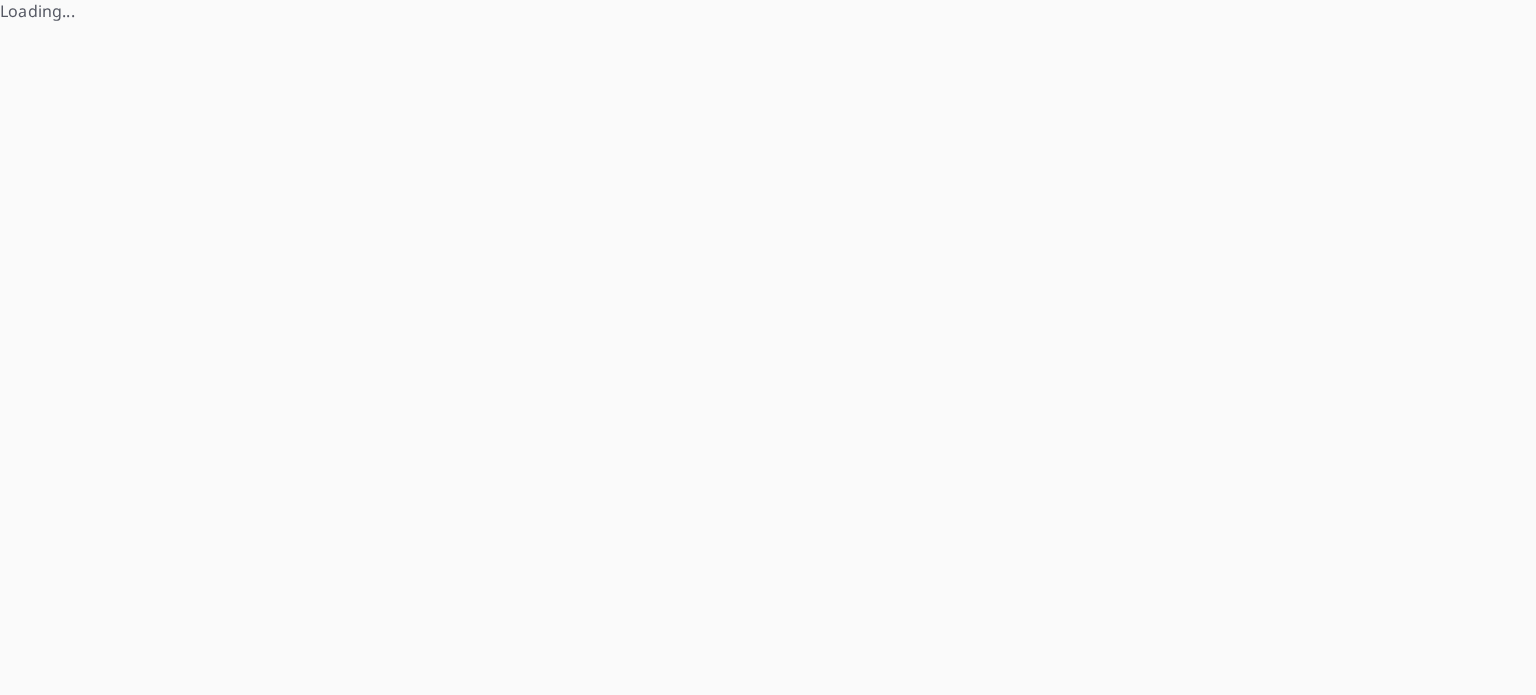 scroll, scrollTop: 0, scrollLeft: 0, axis: both 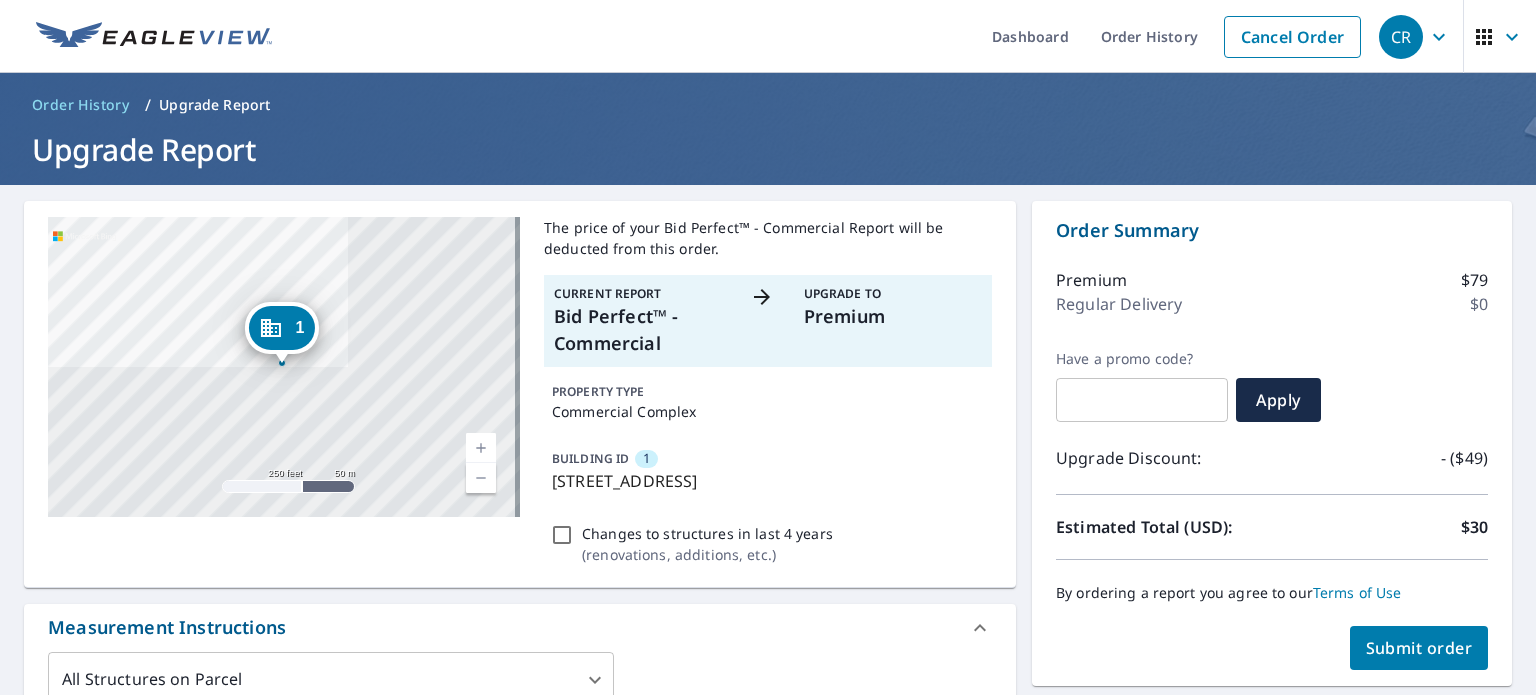 click on "Submit order" at bounding box center [1419, 648] 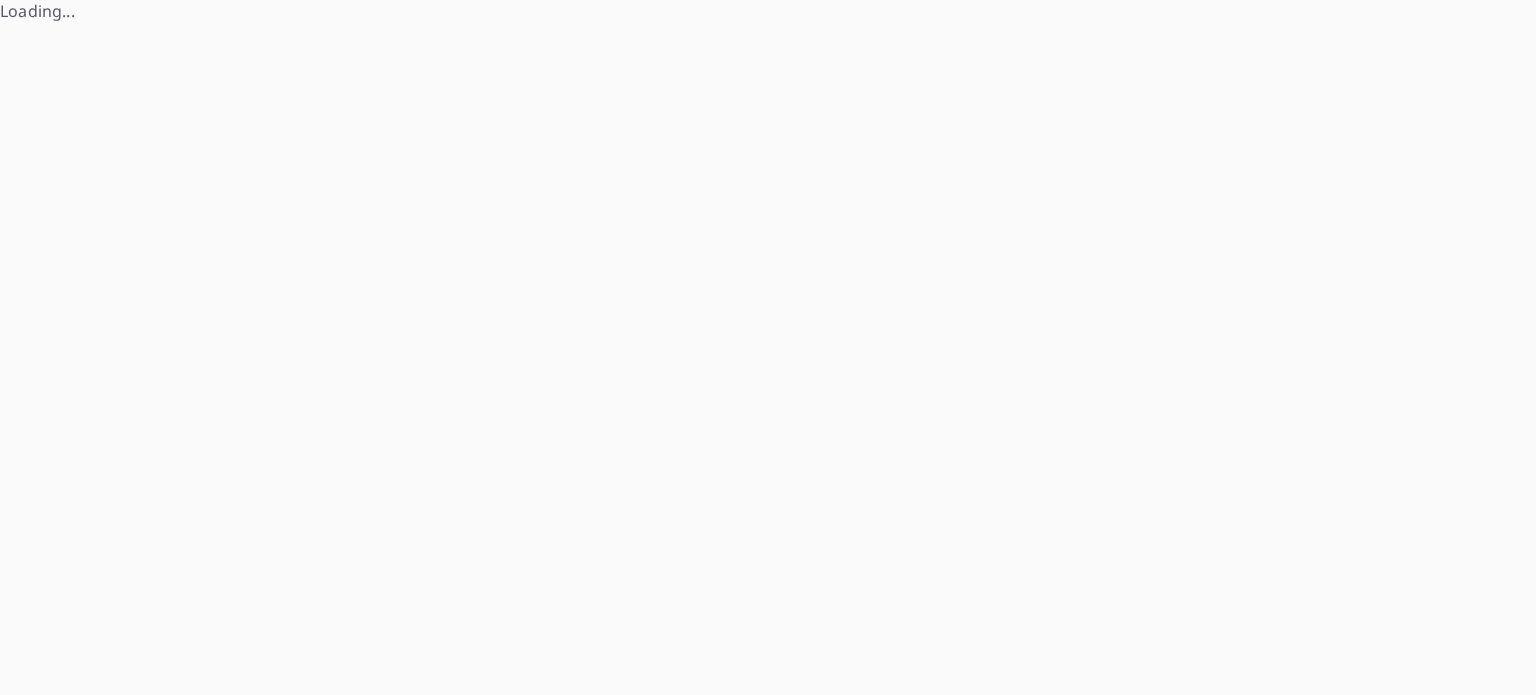 scroll, scrollTop: 0, scrollLeft: 0, axis: both 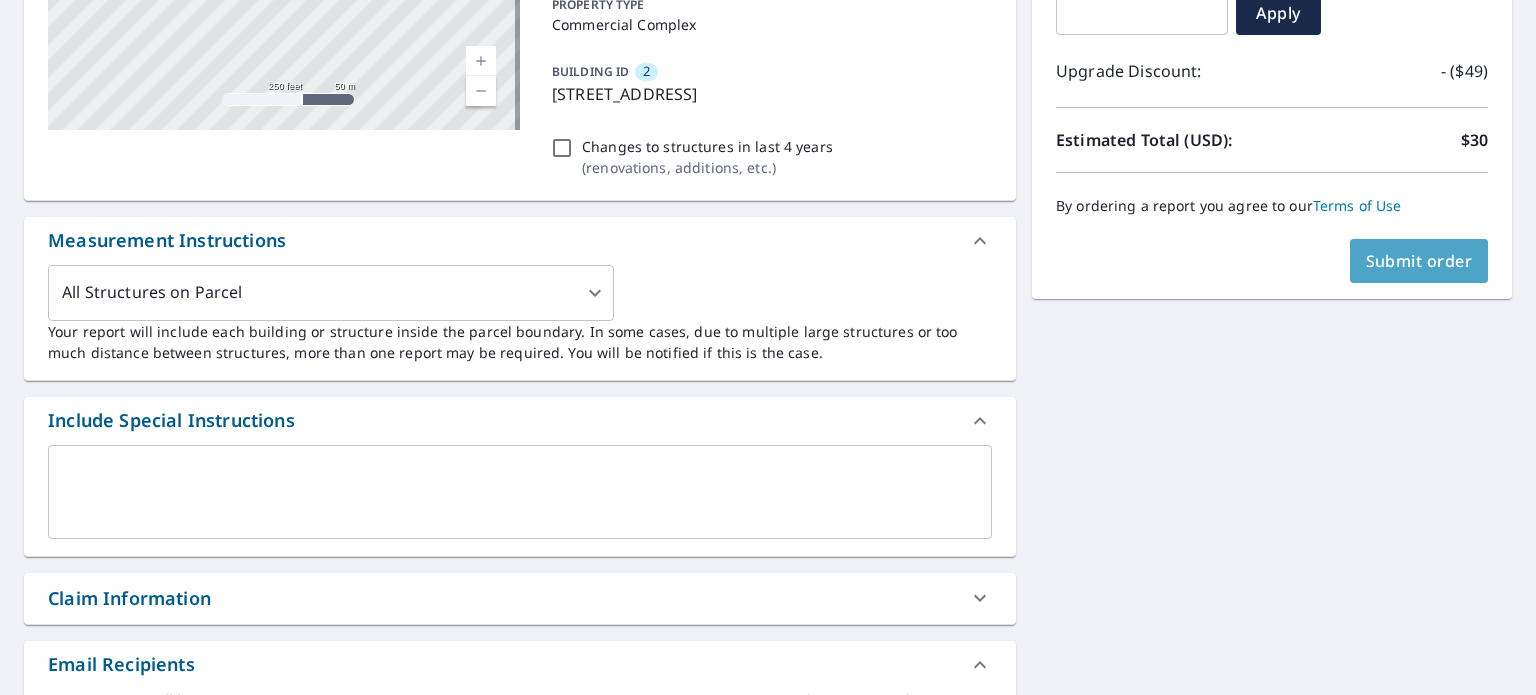 click on "Submit order" at bounding box center (1419, 261) 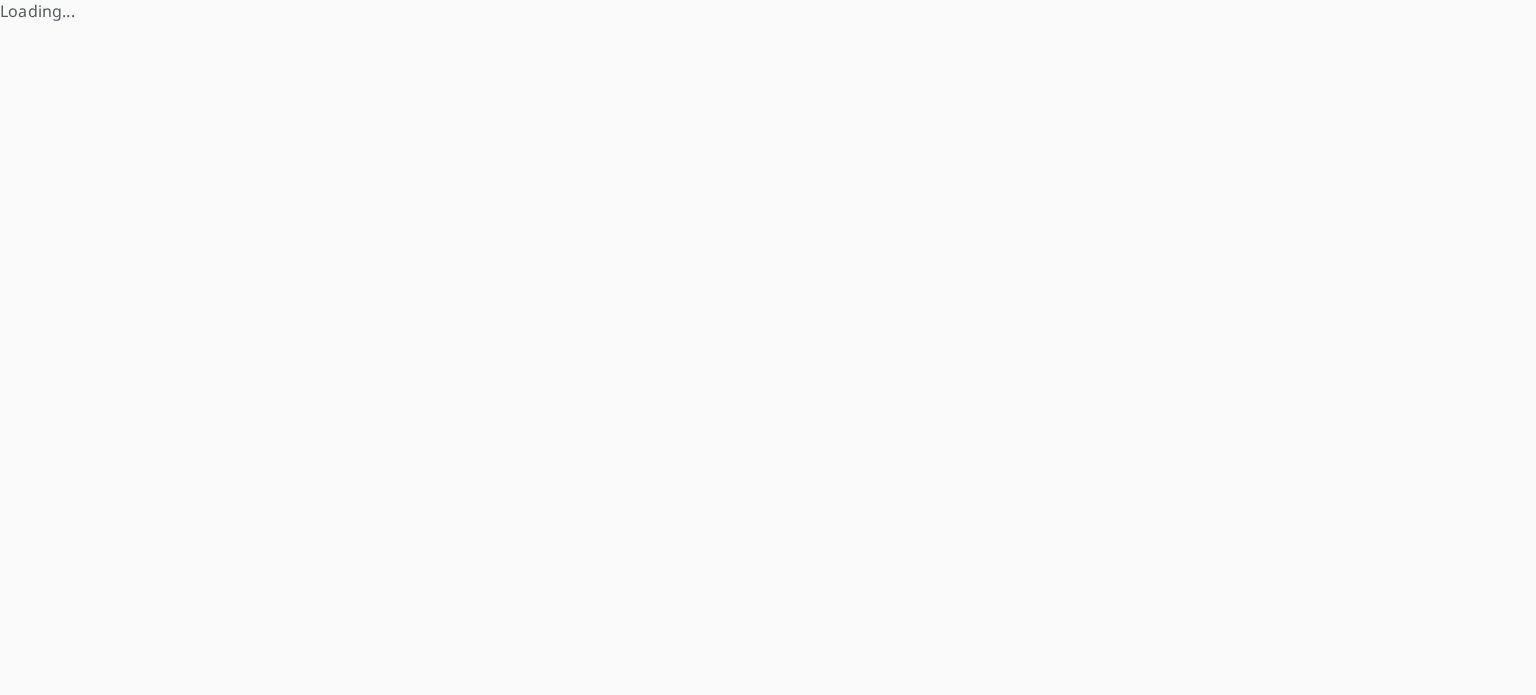 scroll, scrollTop: 0, scrollLeft: 0, axis: both 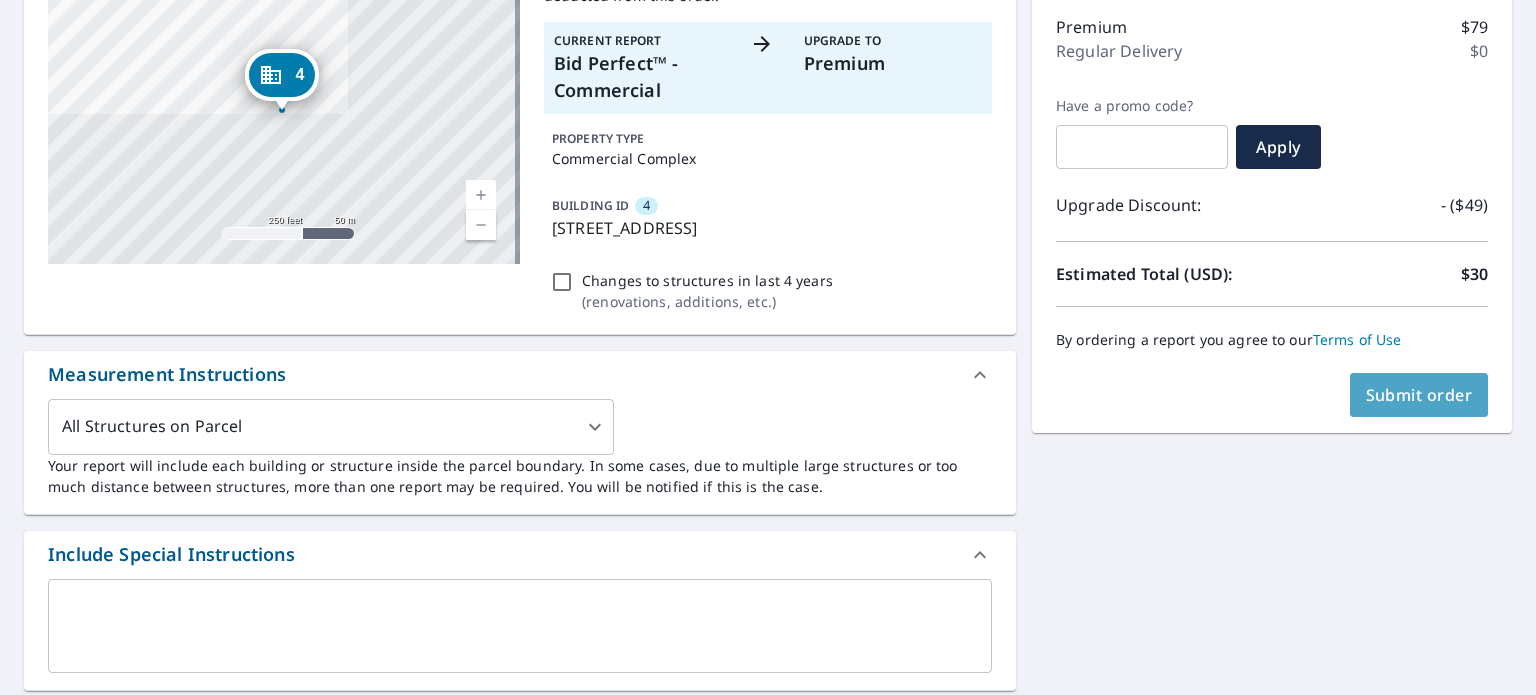 click on "Submit order" at bounding box center (1419, 395) 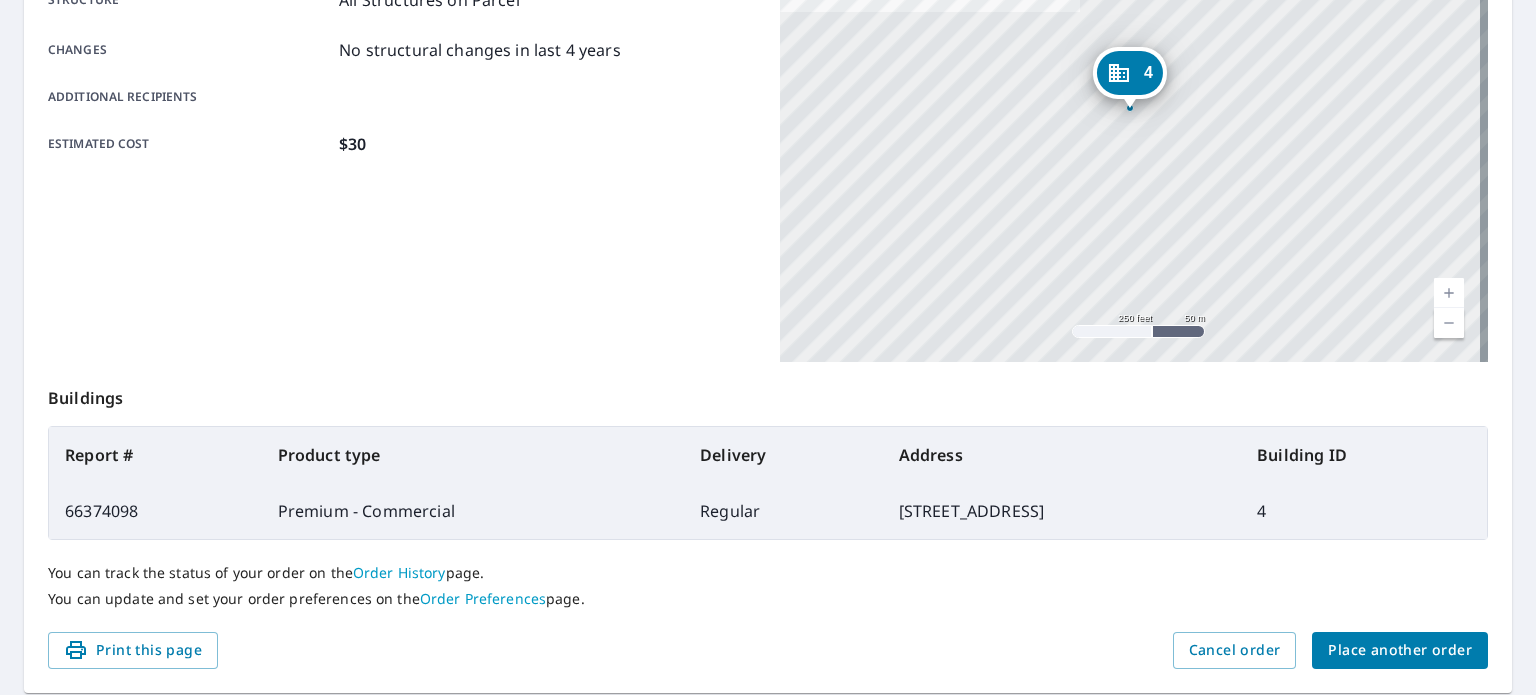 scroll, scrollTop: 480, scrollLeft: 0, axis: vertical 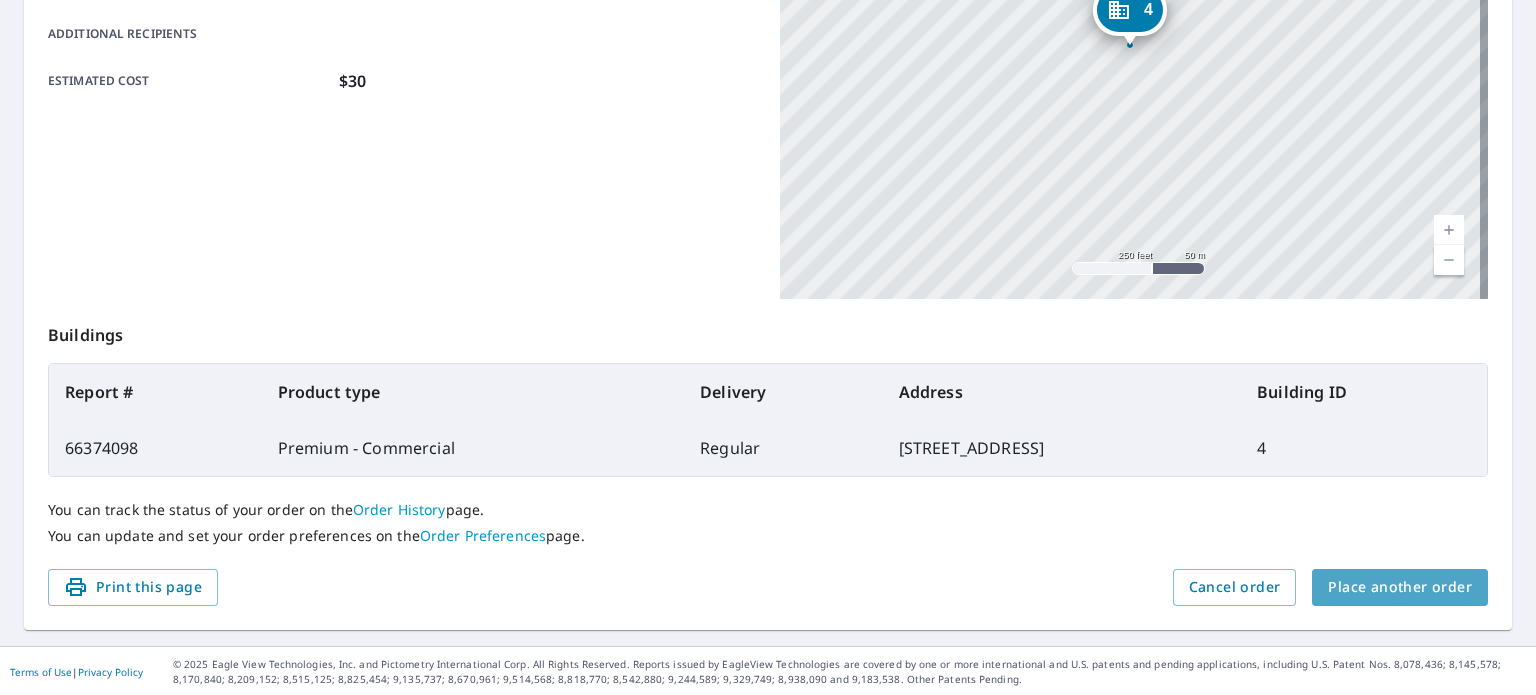 click on "Place another order" at bounding box center (1400, 587) 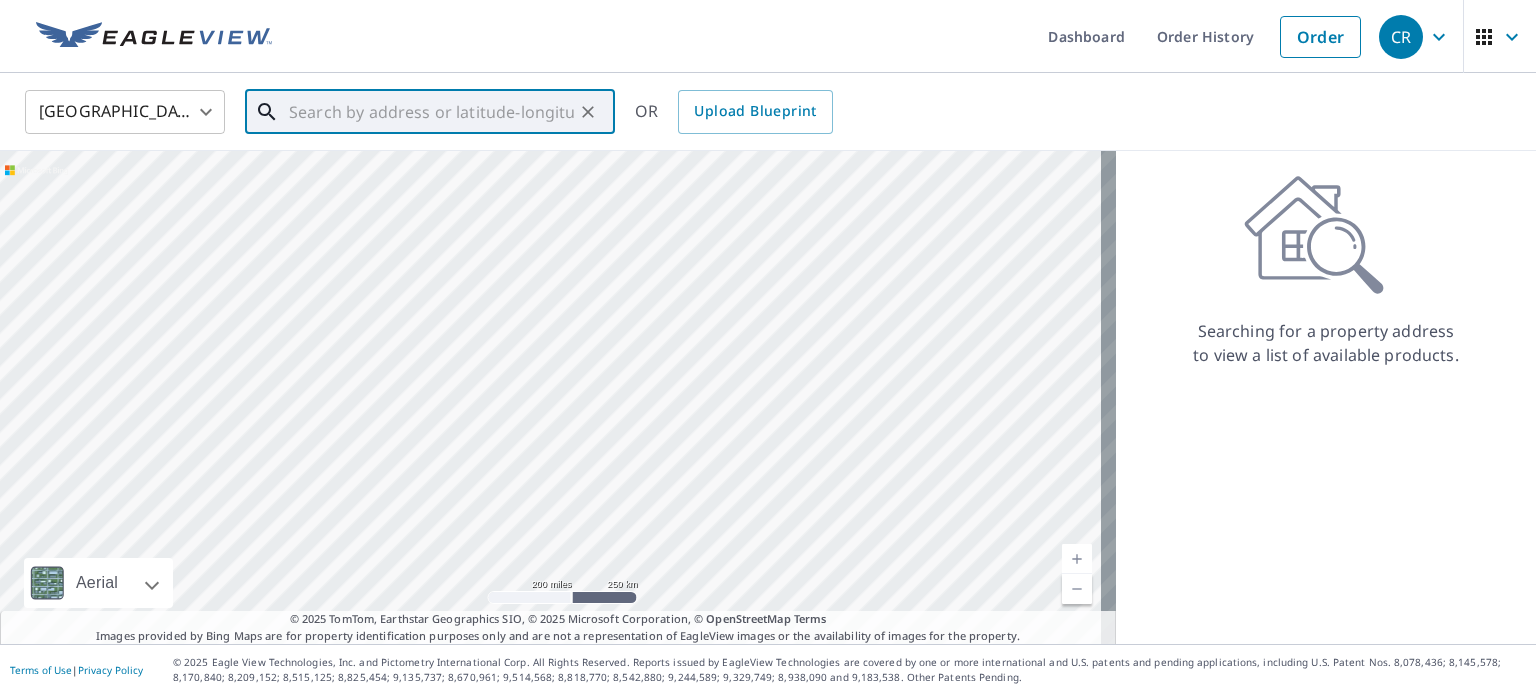 click at bounding box center (431, 112) 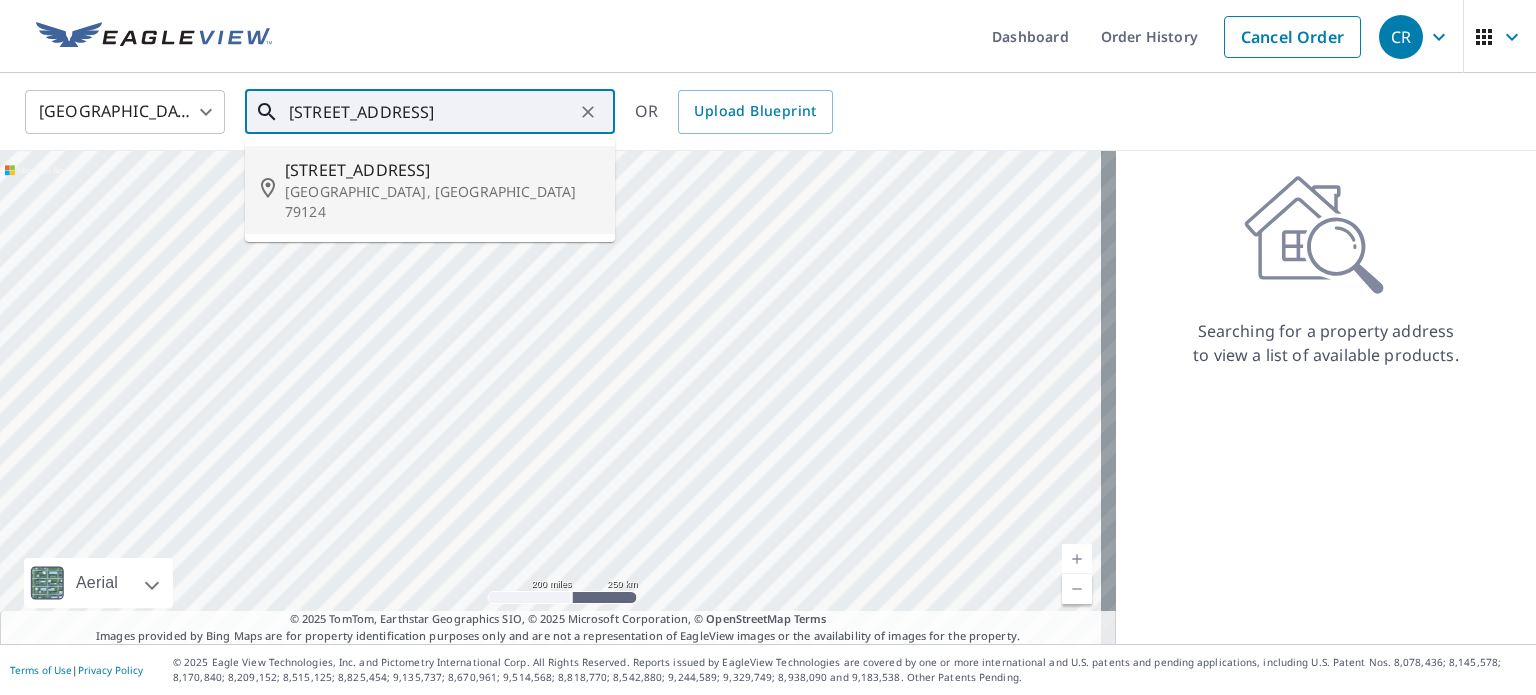 click on "[GEOGRAPHIC_DATA], [GEOGRAPHIC_DATA] 79124" at bounding box center (442, 202) 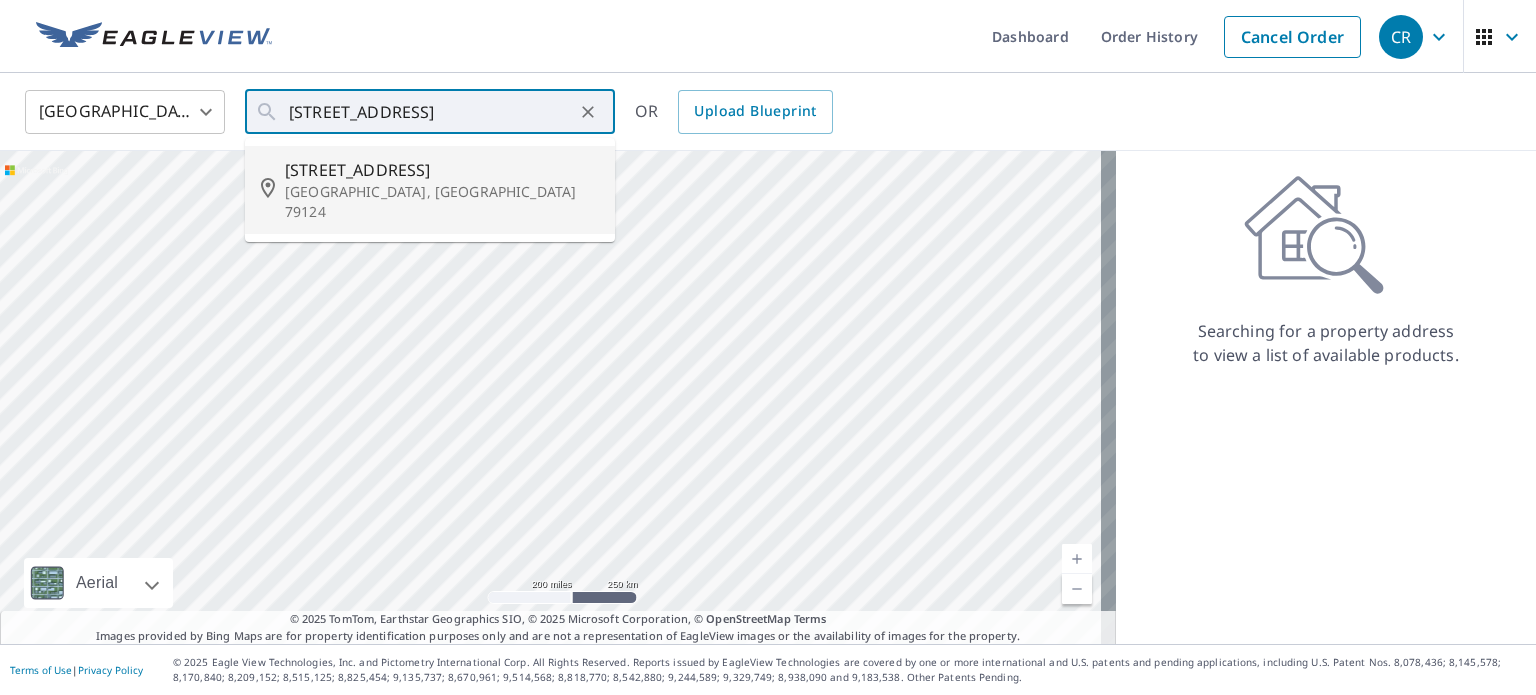 type on "[STREET_ADDRESS]" 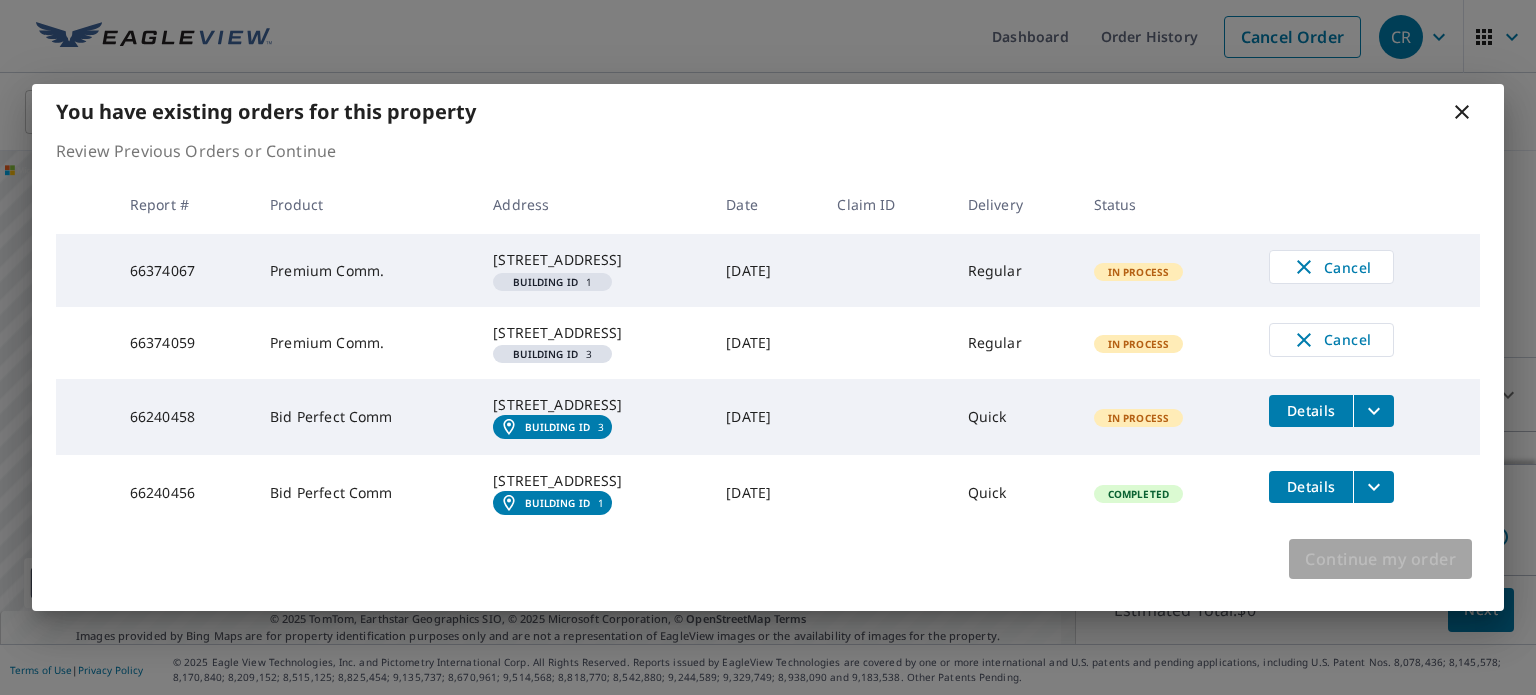 click on "Continue my order" at bounding box center [1380, 559] 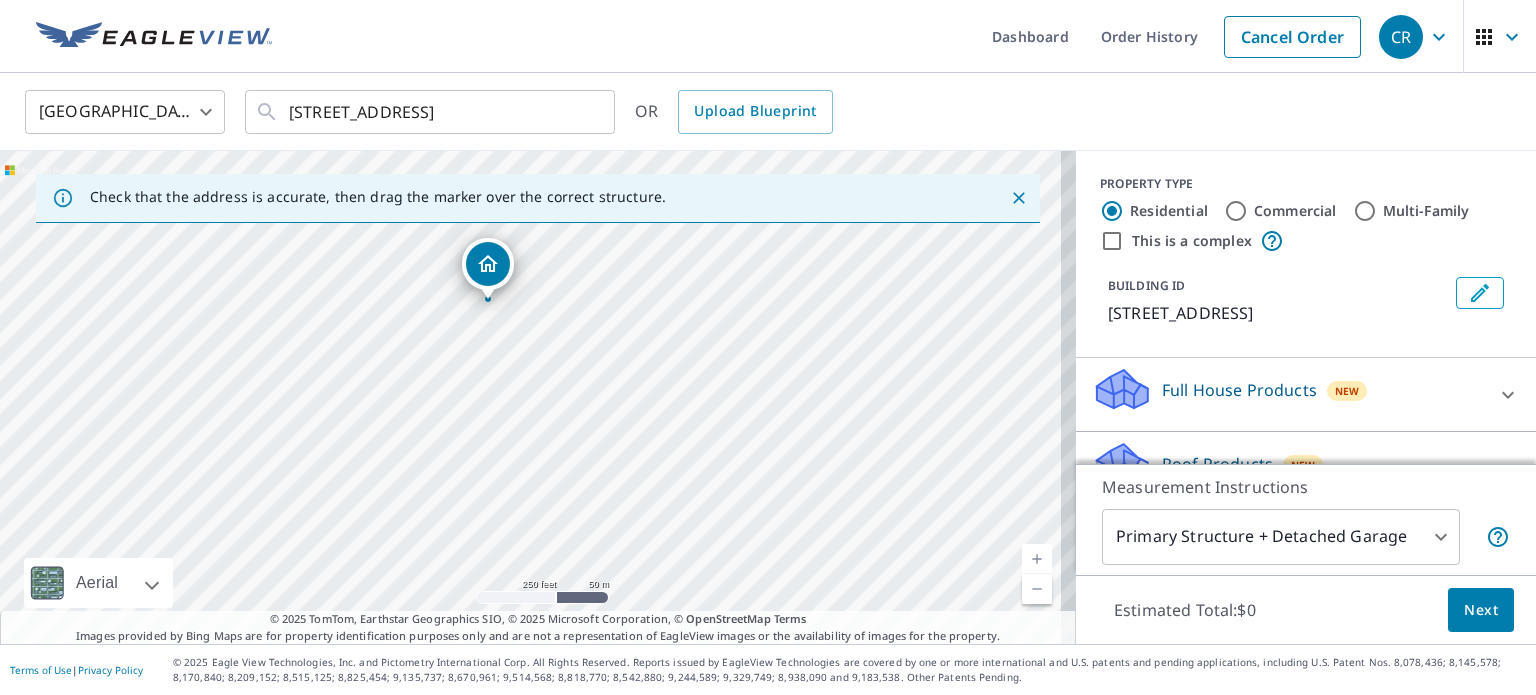drag, startPoint x: 523, startPoint y: 358, endPoint x: 480, endPoint y: 263, distance: 104.27847 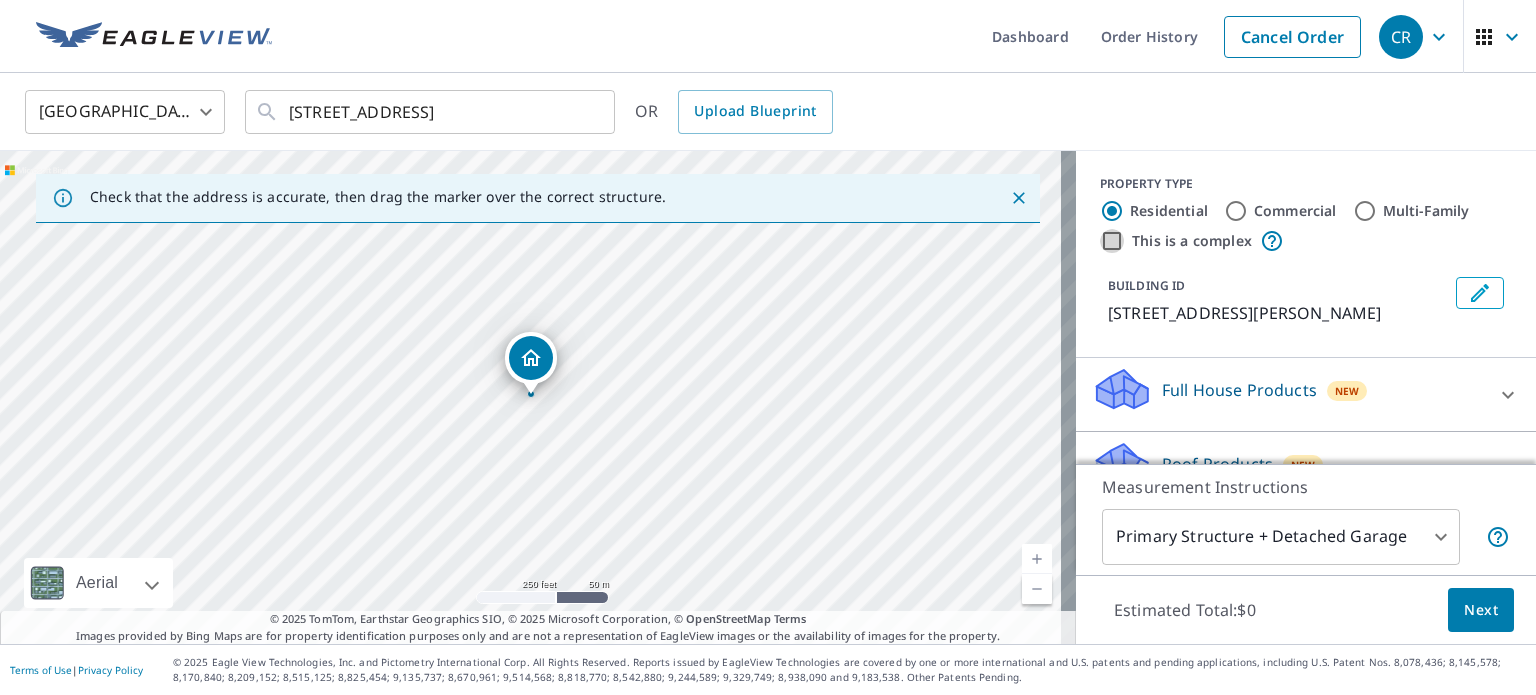 click on "This is a complex" at bounding box center [1112, 241] 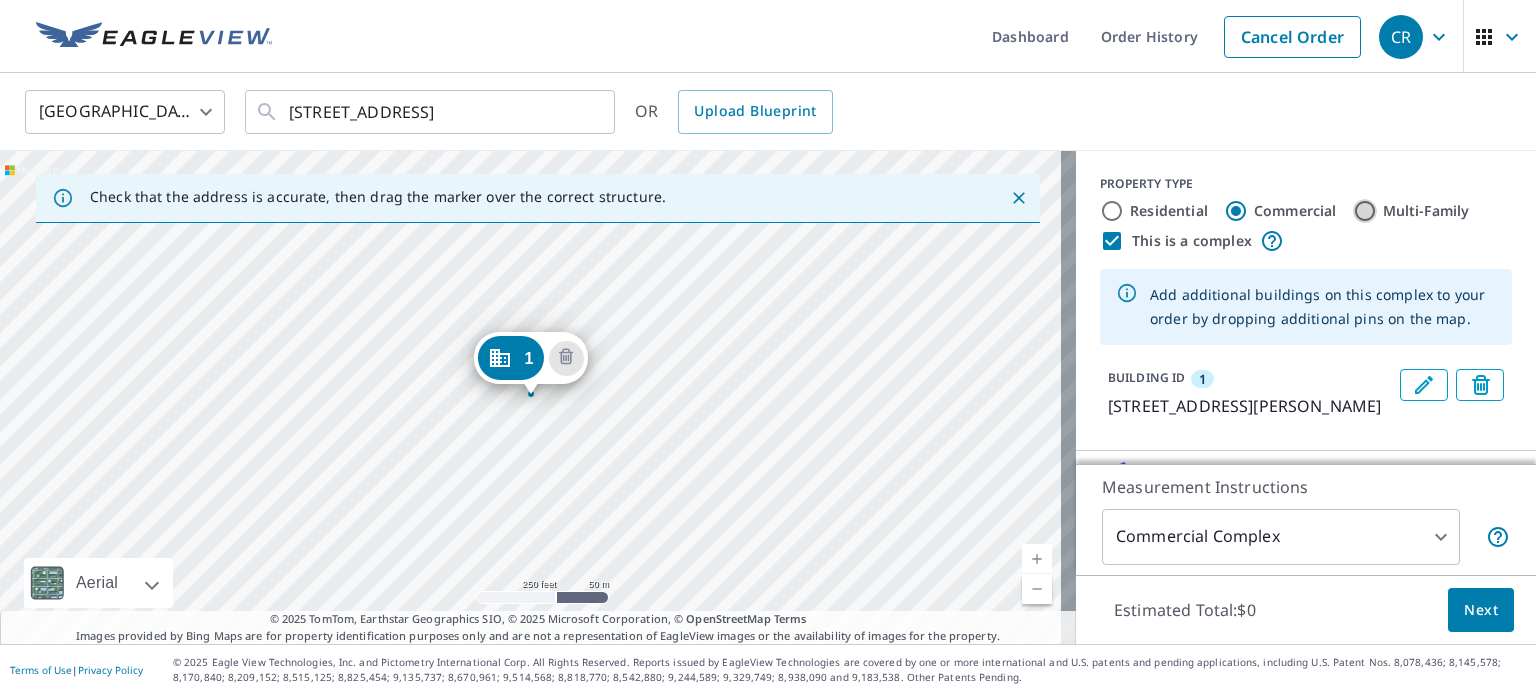 click on "Multi-Family" at bounding box center (1365, 211) 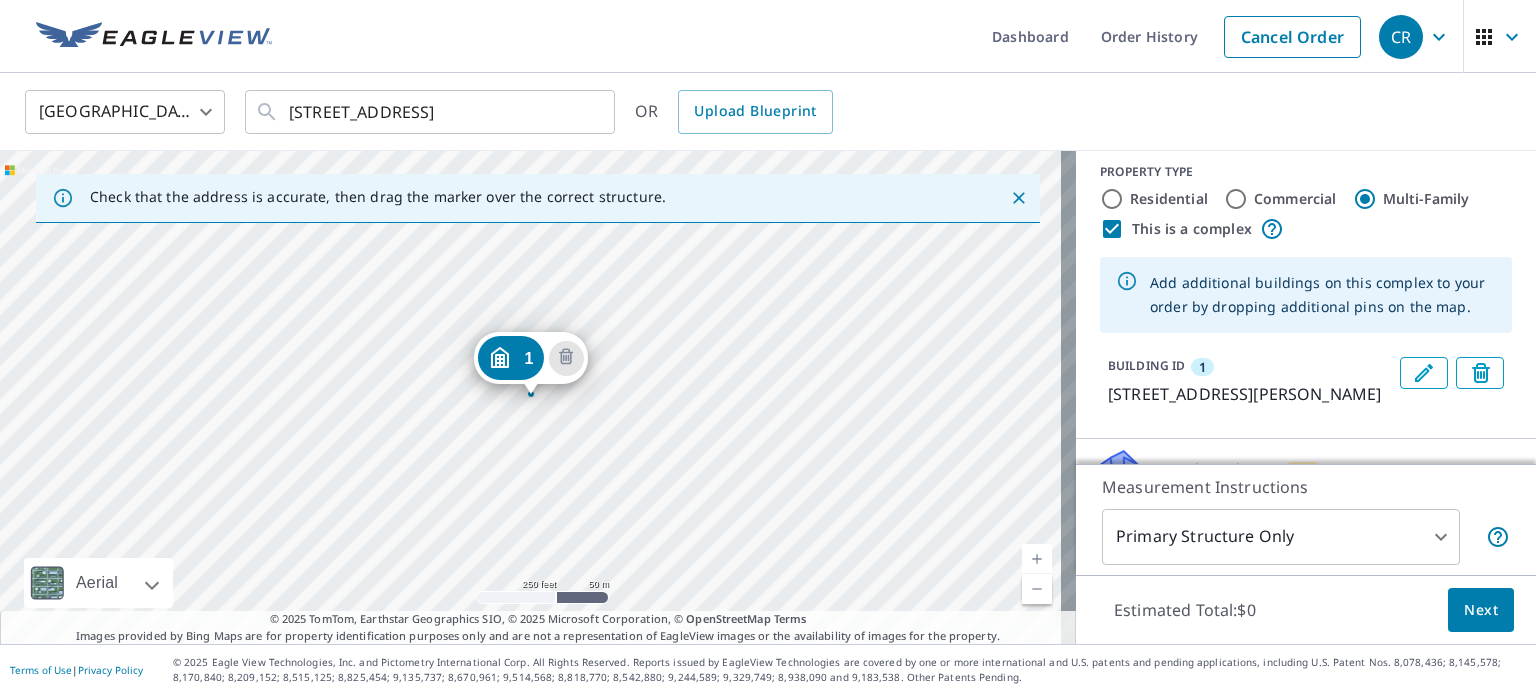scroll, scrollTop: 0, scrollLeft: 0, axis: both 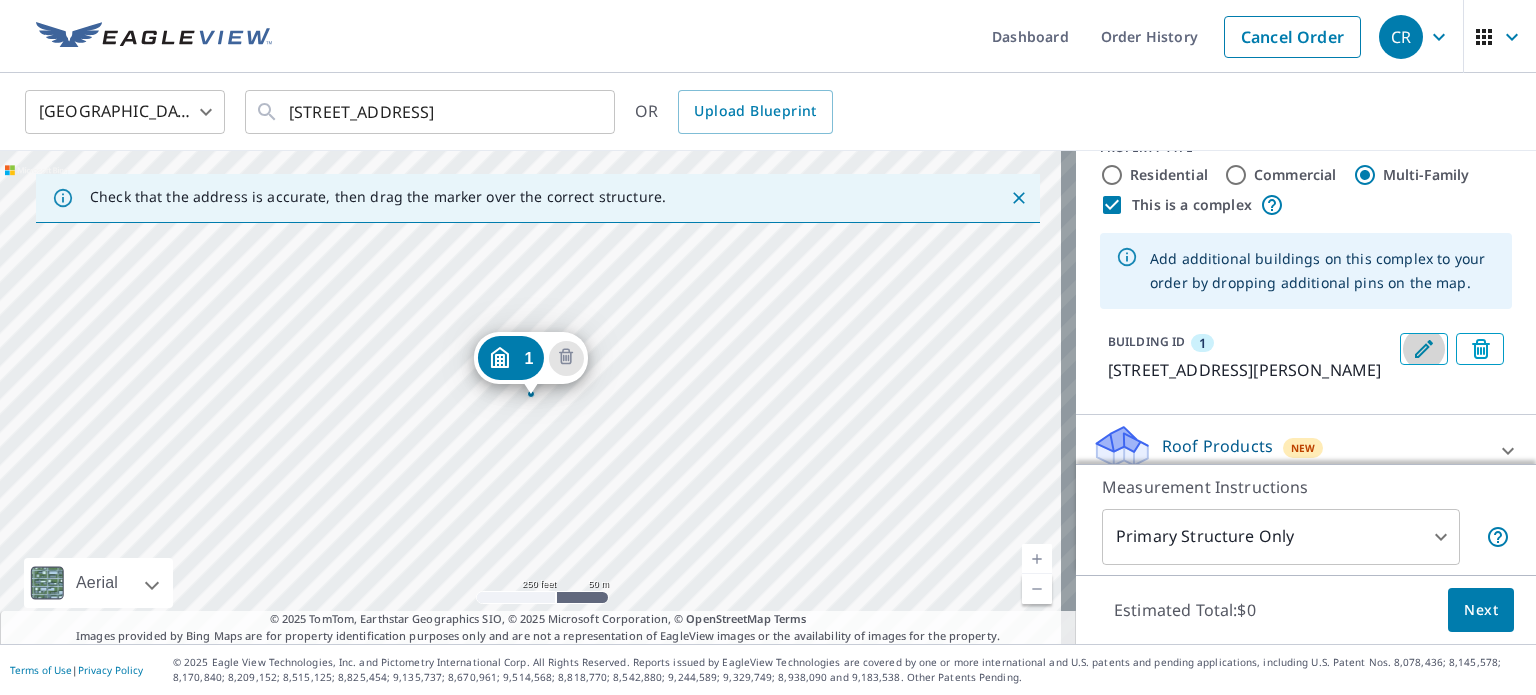 click 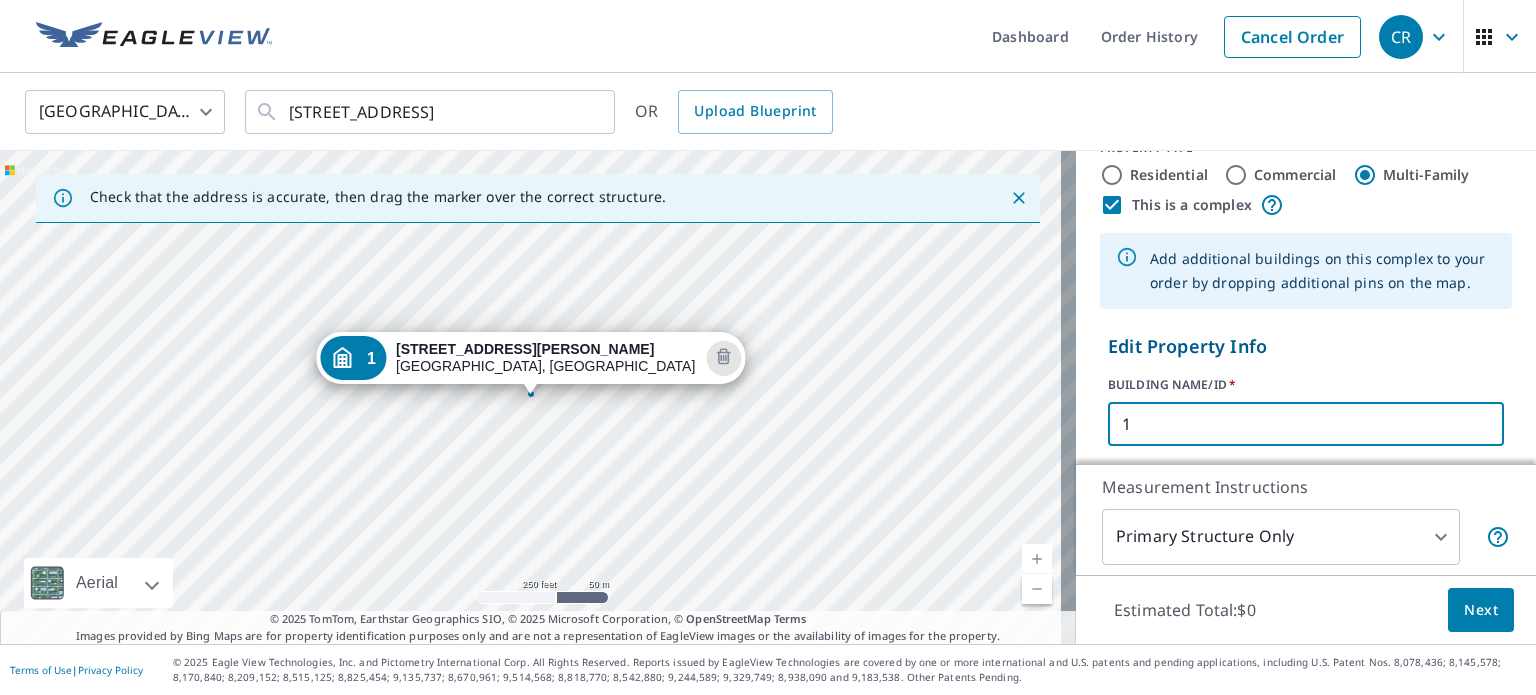 click on "1" at bounding box center [1306, 424] 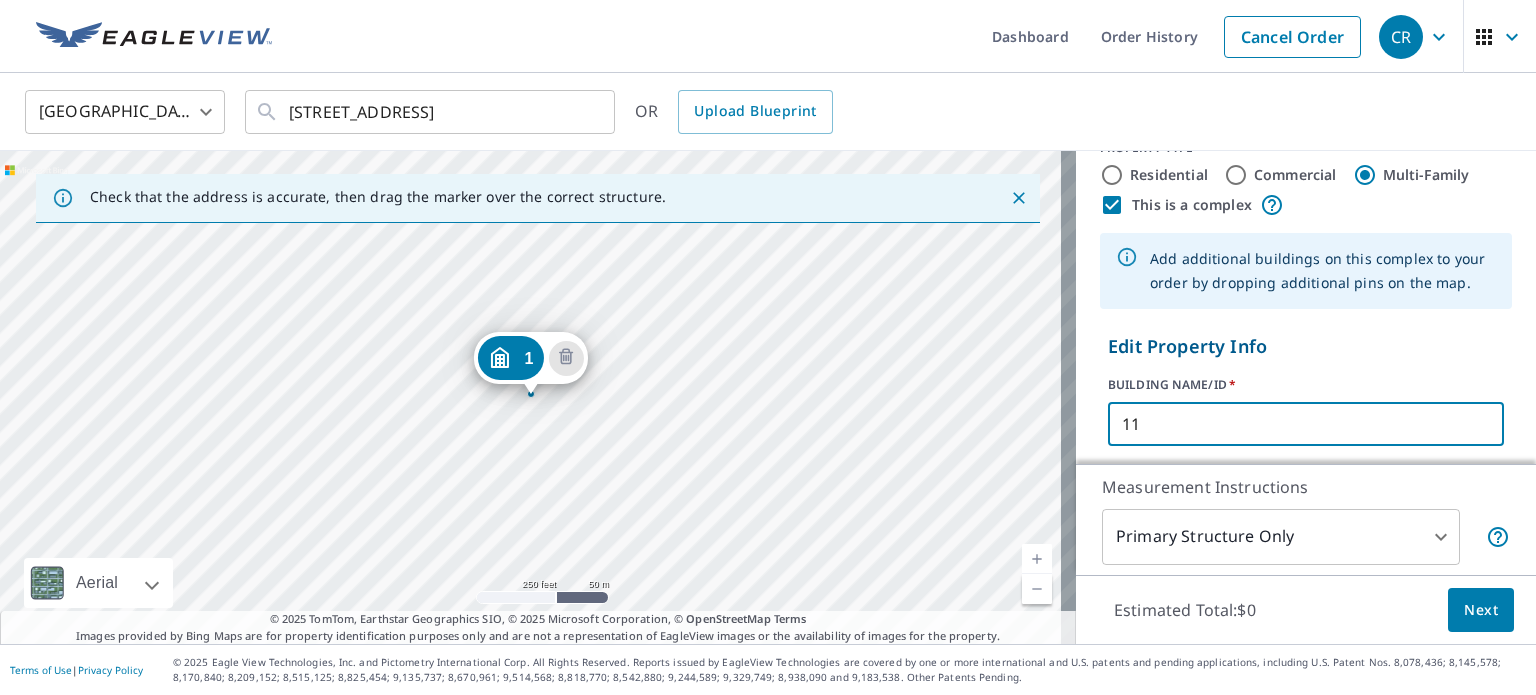 type on "11" 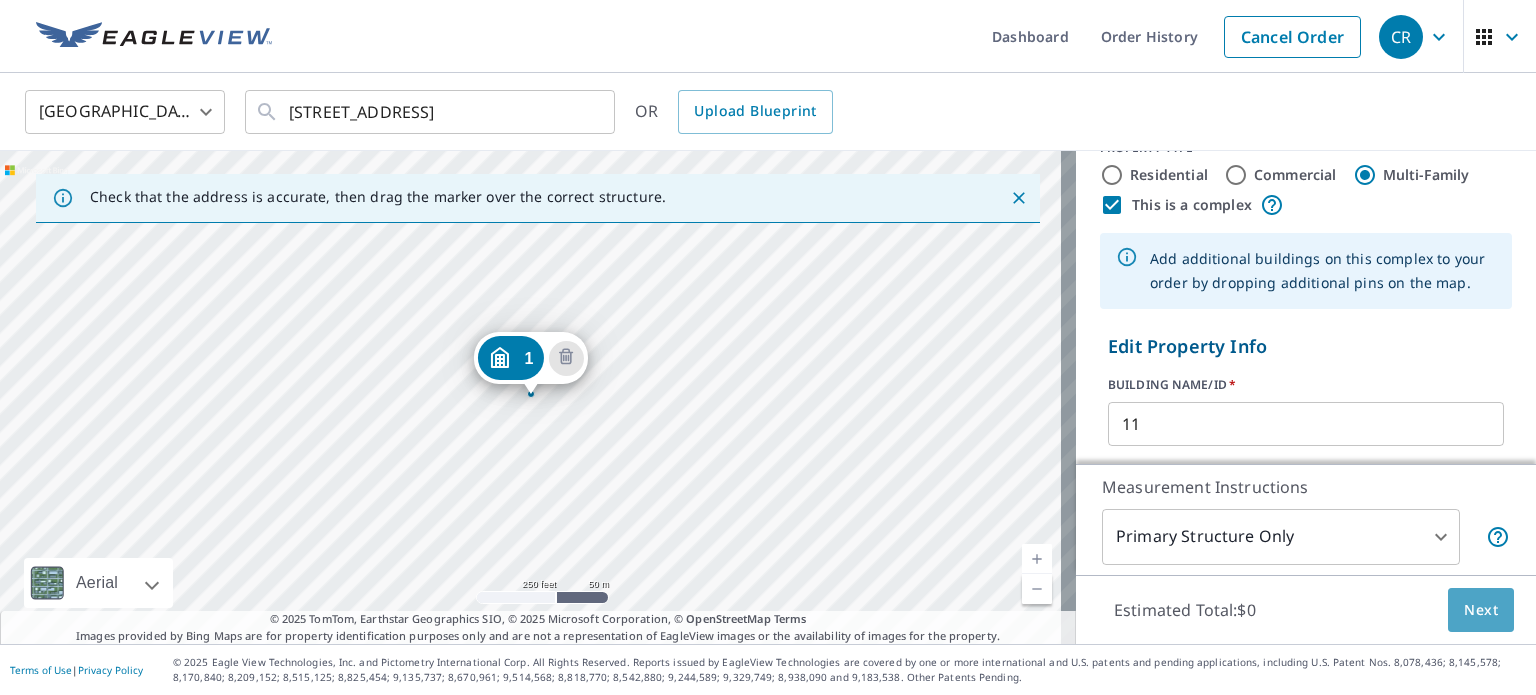 click on "Next" at bounding box center (1481, 610) 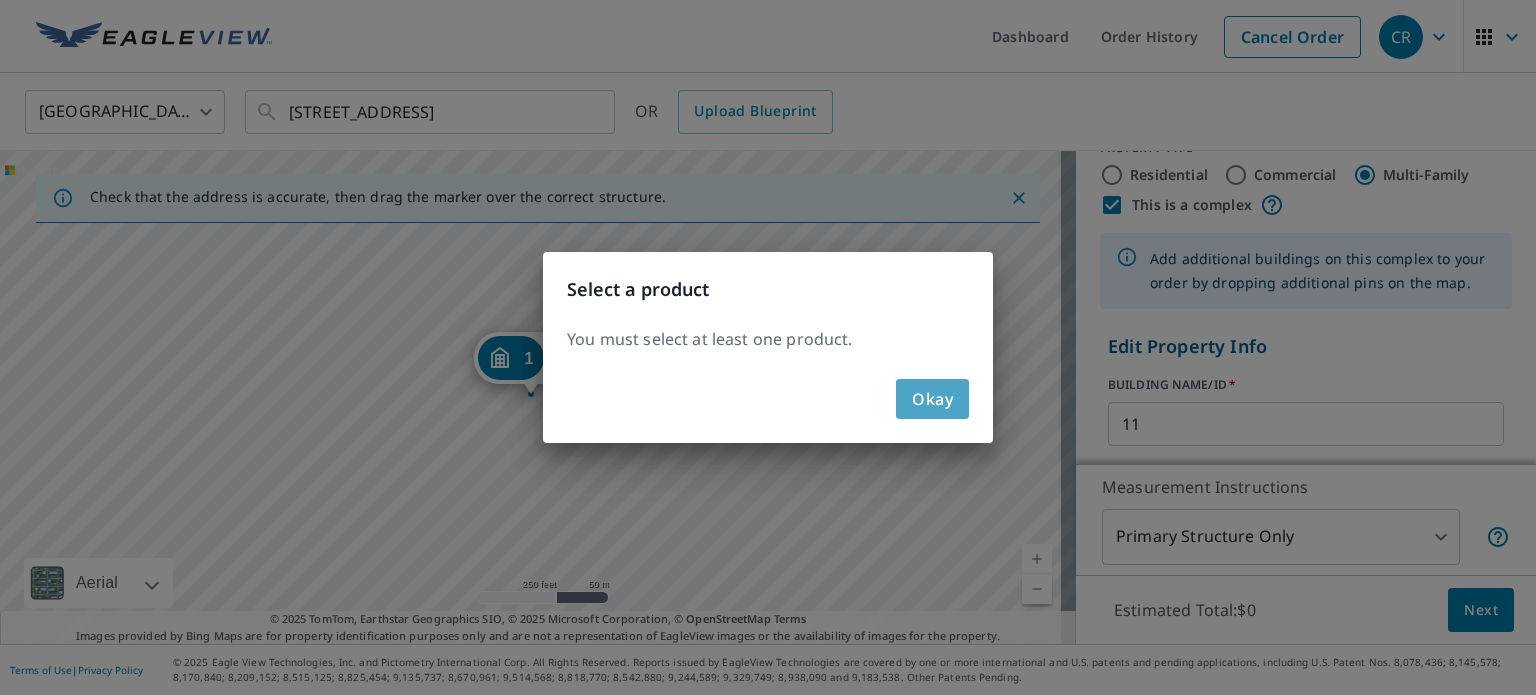 click on "Okay" at bounding box center (932, 399) 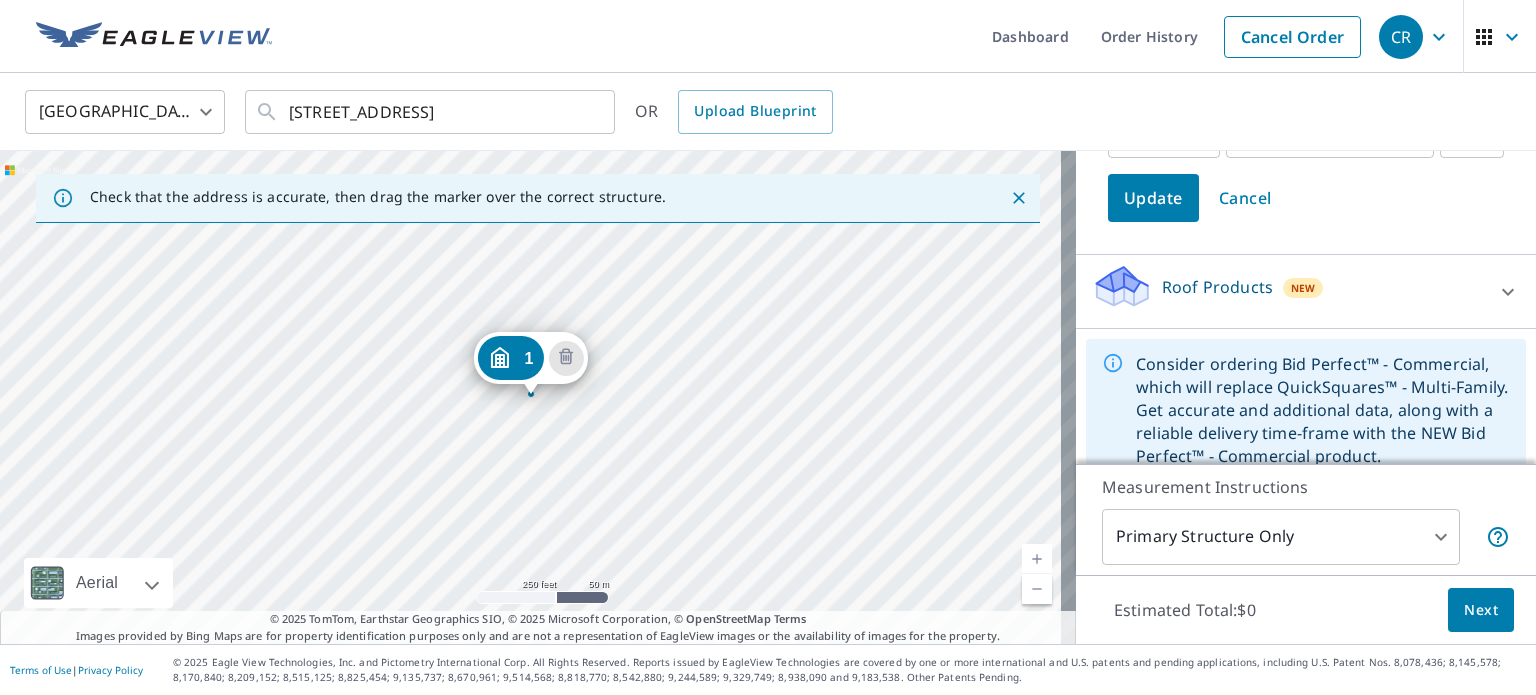 scroll, scrollTop: 522, scrollLeft: 0, axis: vertical 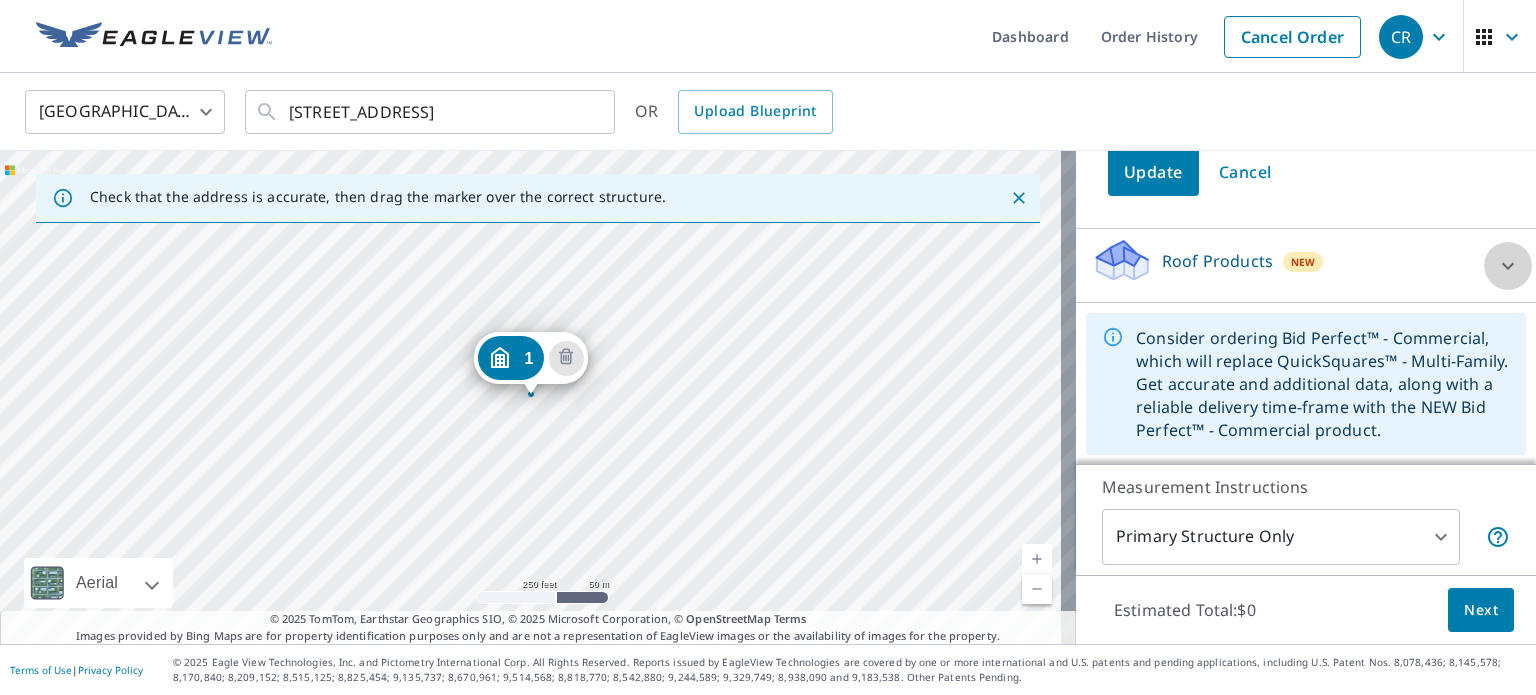 click 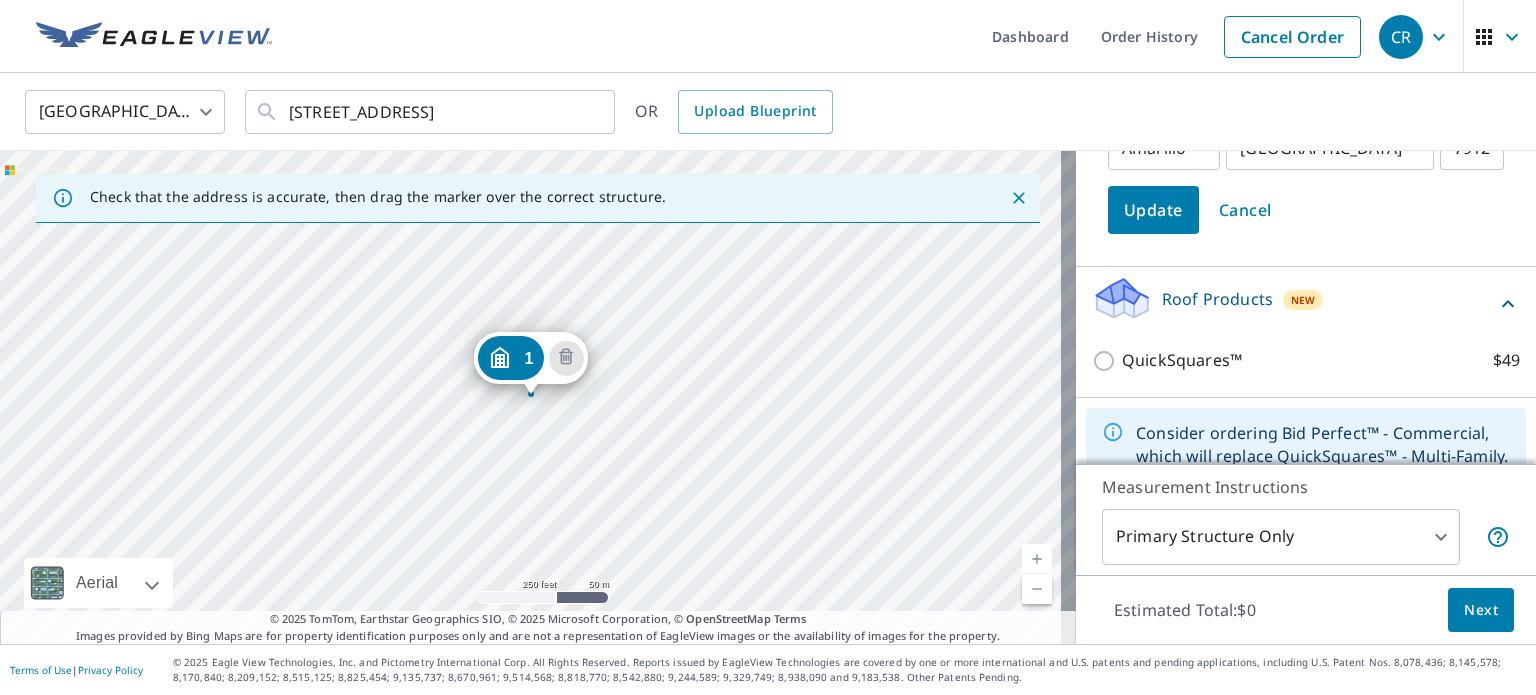 scroll, scrollTop: 479, scrollLeft: 0, axis: vertical 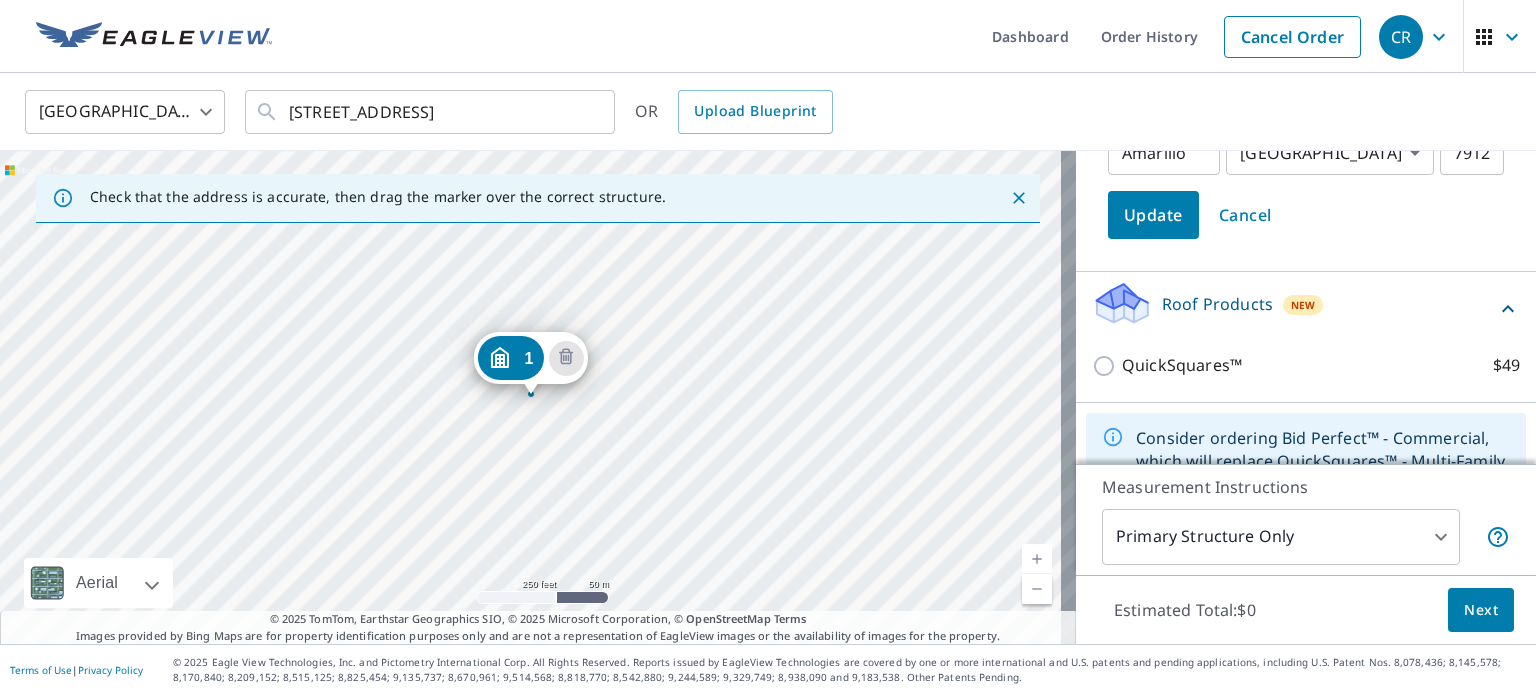 drag, startPoint x: 1498, startPoint y: 345, endPoint x: 1511, endPoint y: 347, distance: 13.152946 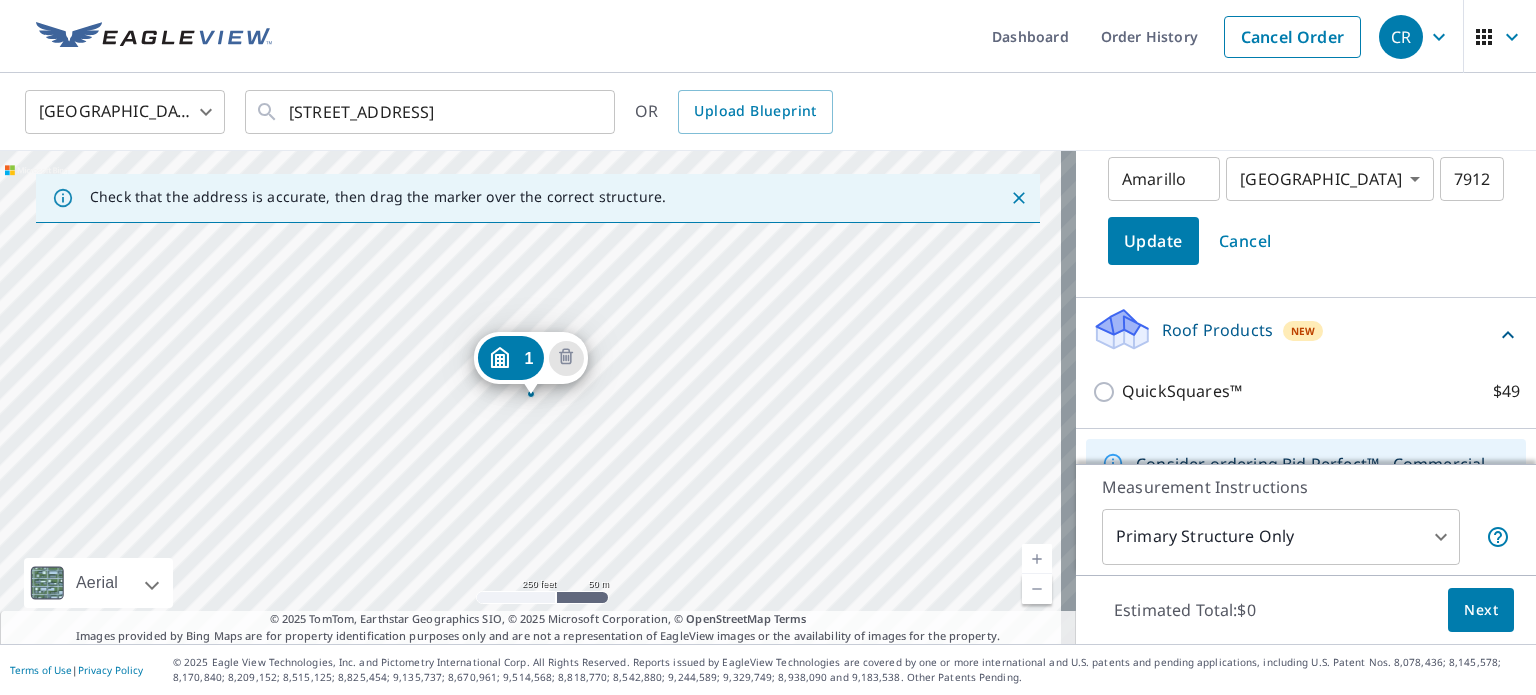 scroll, scrollTop: 495, scrollLeft: 0, axis: vertical 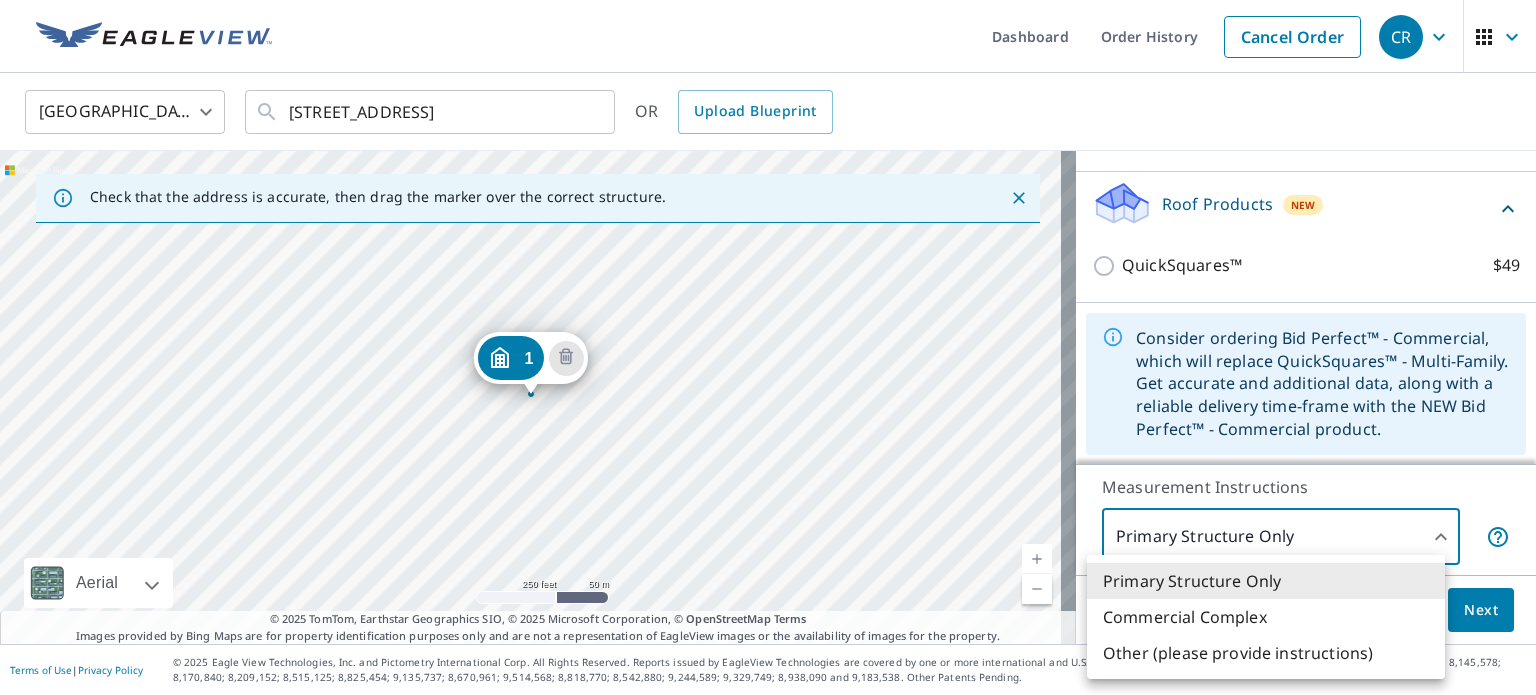 click on "CR CR
Dashboard Order History Cancel Order CR [GEOGRAPHIC_DATA] US ​ [STREET_ADDRESS] ​ OR Upload Blueprint Check that the address is accurate, then drag the marker over the correct structure. 1 [STREET_ADDRESS][PERSON_NAME] Aerial Road A standard road map Aerial A detailed look from above Labels Labels 250 feet 50 m © 2025 TomTom, © Vexcel Imaging, © 2025 Microsoft Corporation,  © OpenStreetMap Terms © 2025 TomTom, Earthstar Geographics SIO, © 2025 Microsoft Corporation, ©   OpenStreetMap   Terms Images provided by Bing Maps are for property identification purposes only and are not a representation of EagleView images or the availability of images for the property. PROPERTY TYPE Residential Commercial Multi-Family This is a complex Add additional buildings on this complex to your order by dropping additional pins on the map. Edit Property Info BUILDING NAME/ID   * 11 ​ BUILDING ADDRESS   * [STREET_ADDRESS][PERSON_NAME][US_STATE] ​ ZIP CODE" at bounding box center [768, 347] 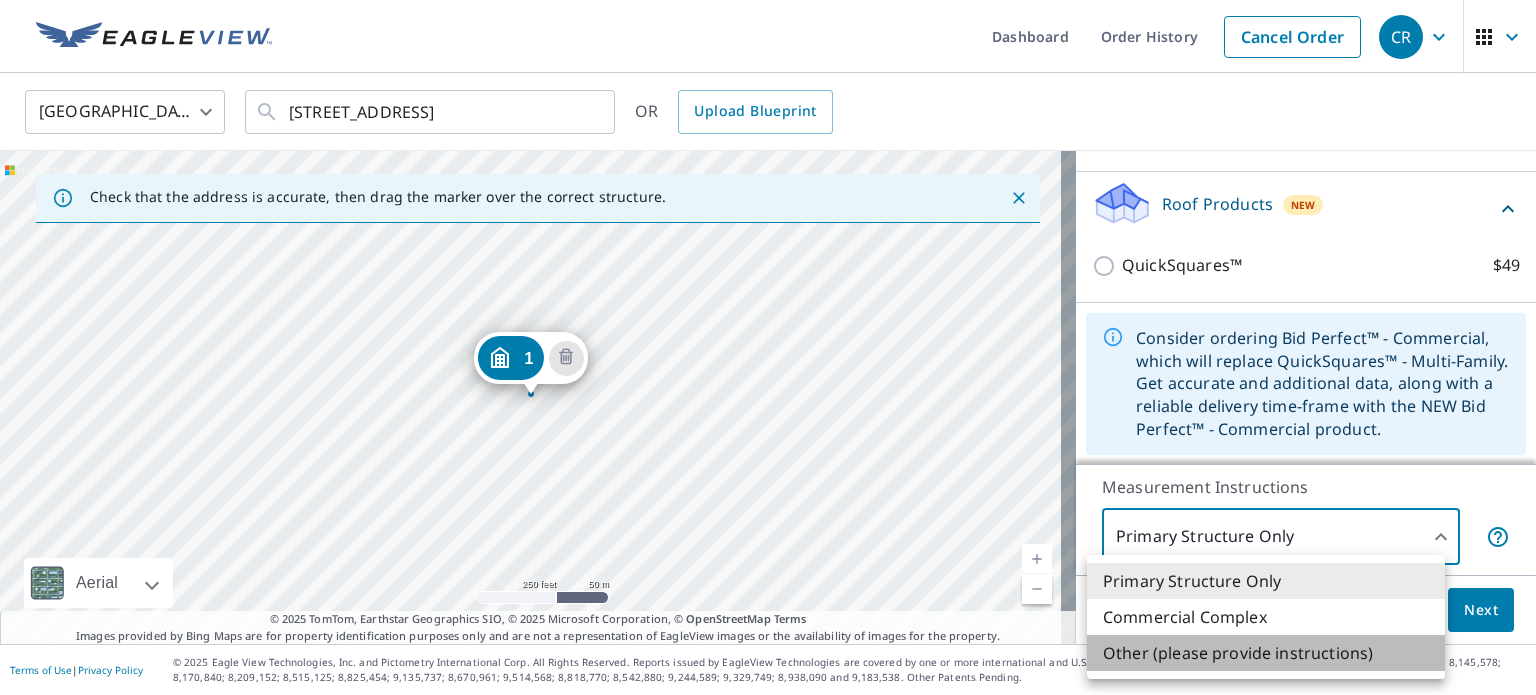 click on "Other (please provide instructions)" at bounding box center [1266, 653] 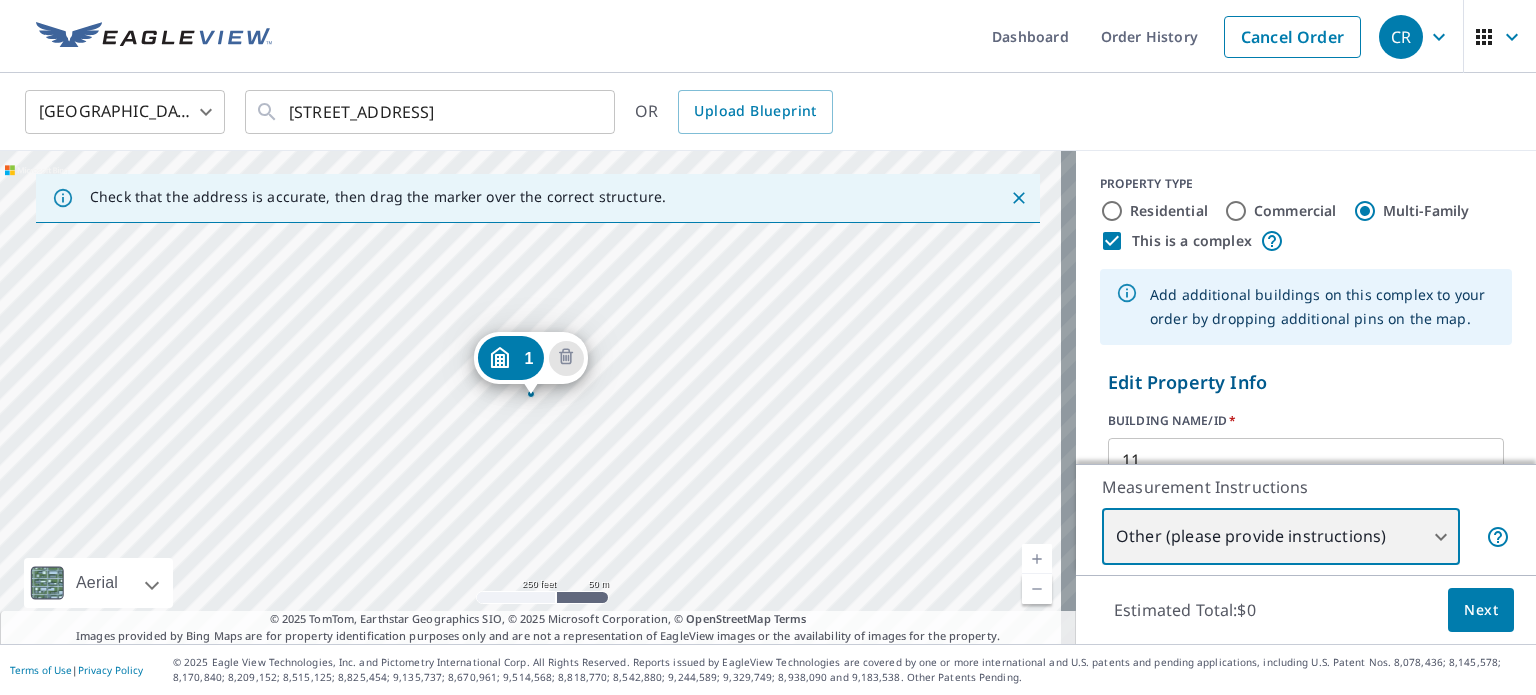 scroll, scrollTop: 579, scrollLeft: 0, axis: vertical 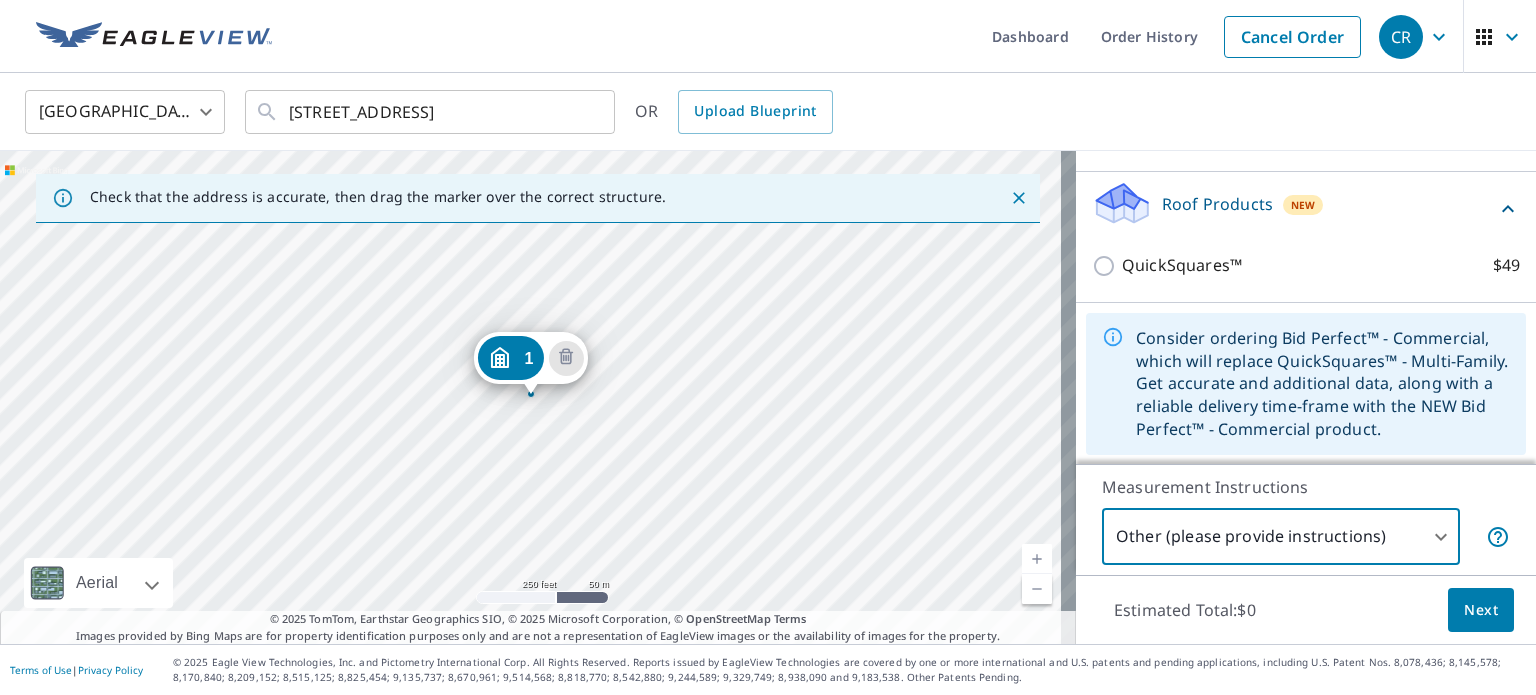 click on "Next" at bounding box center [1481, 610] 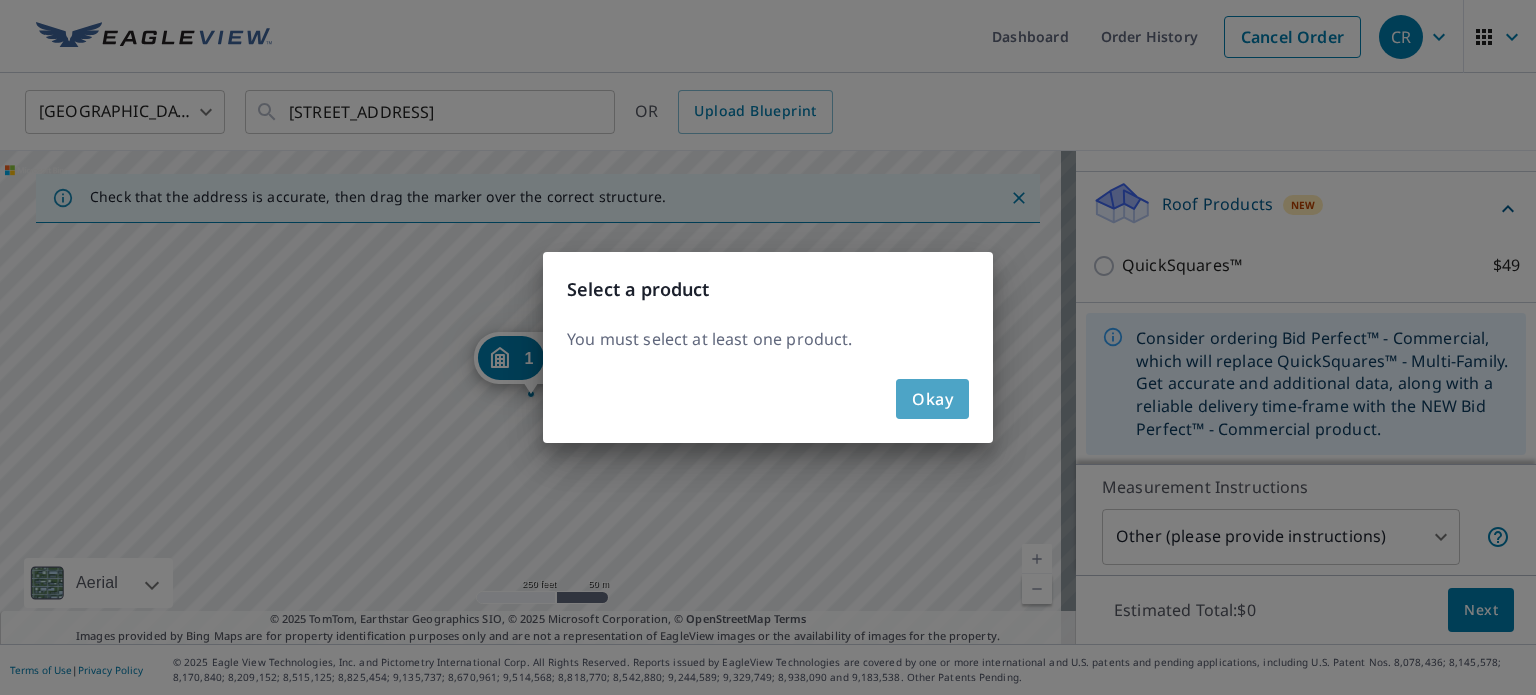 click on "Okay" 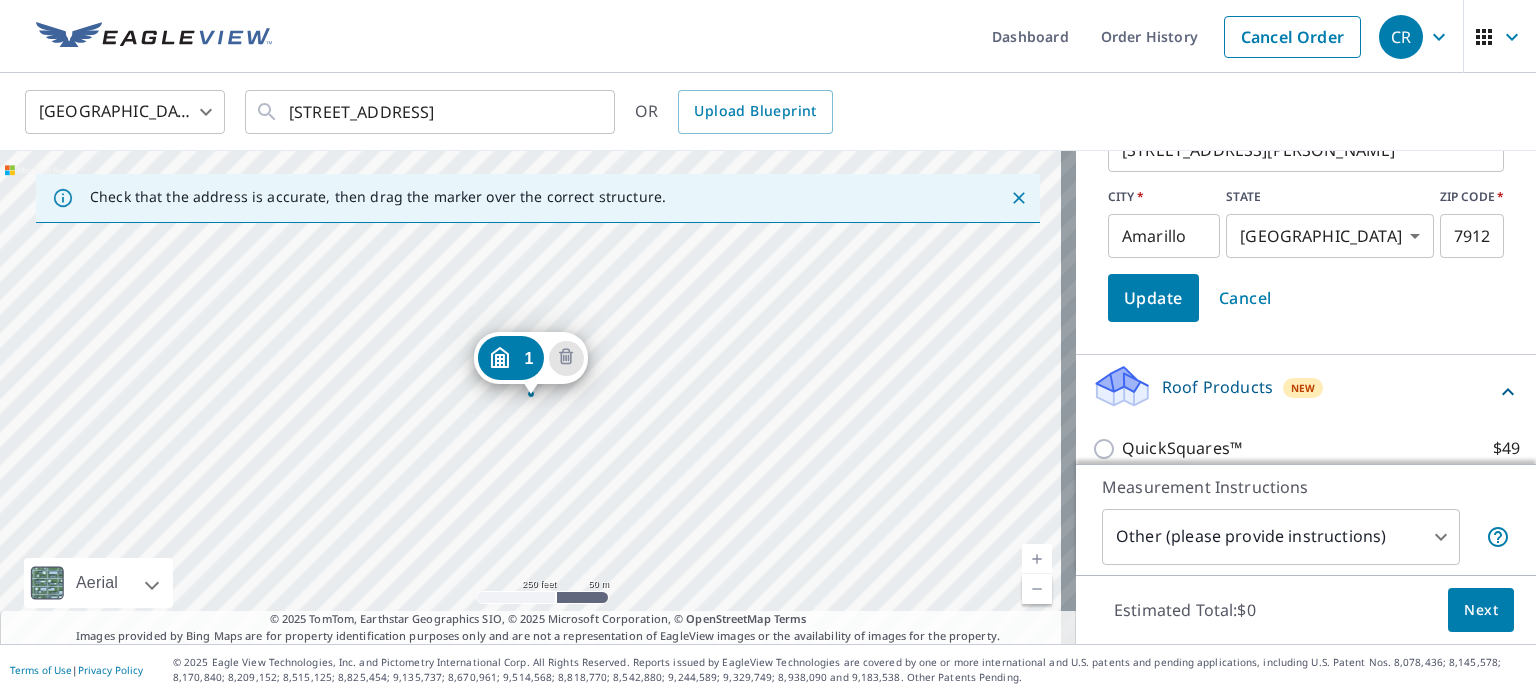 scroll, scrollTop: 399, scrollLeft: 0, axis: vertical 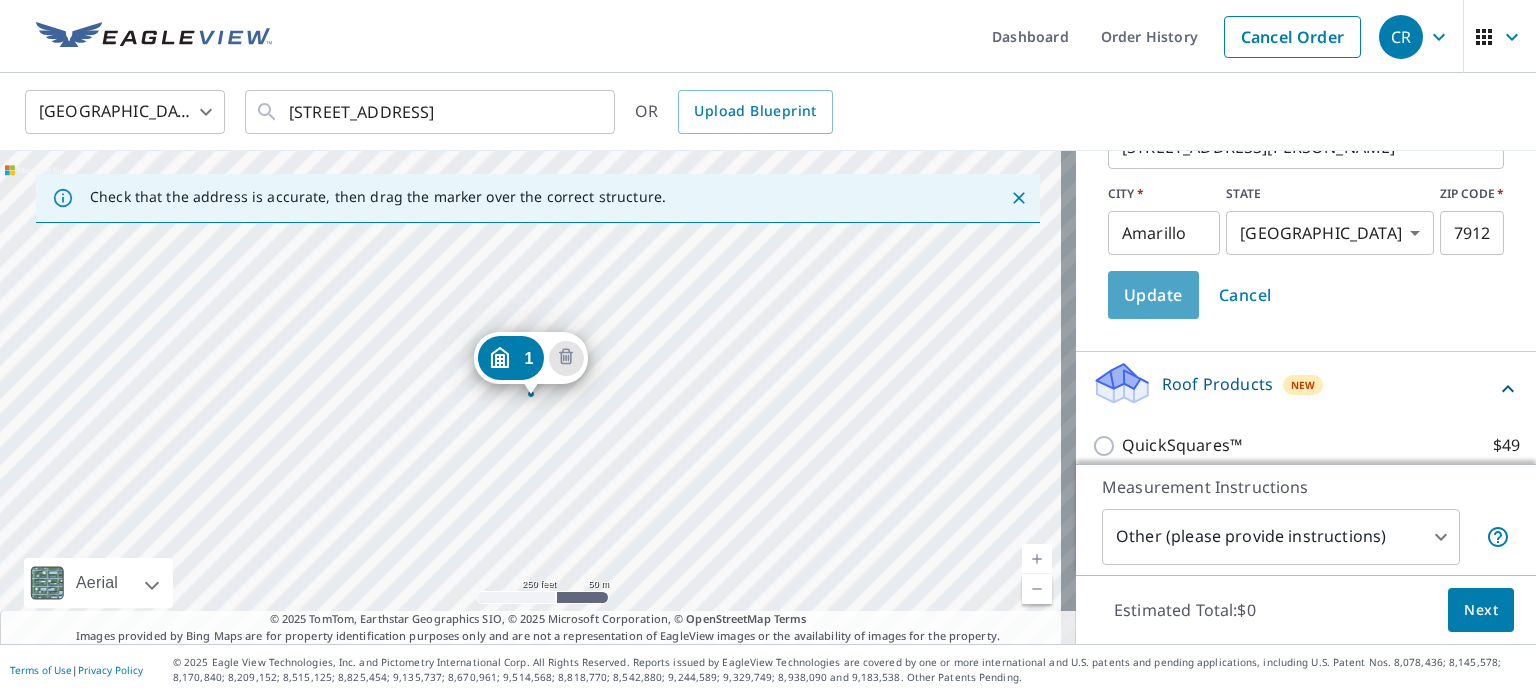 click on "Update" at bounding box center [1153, 295] 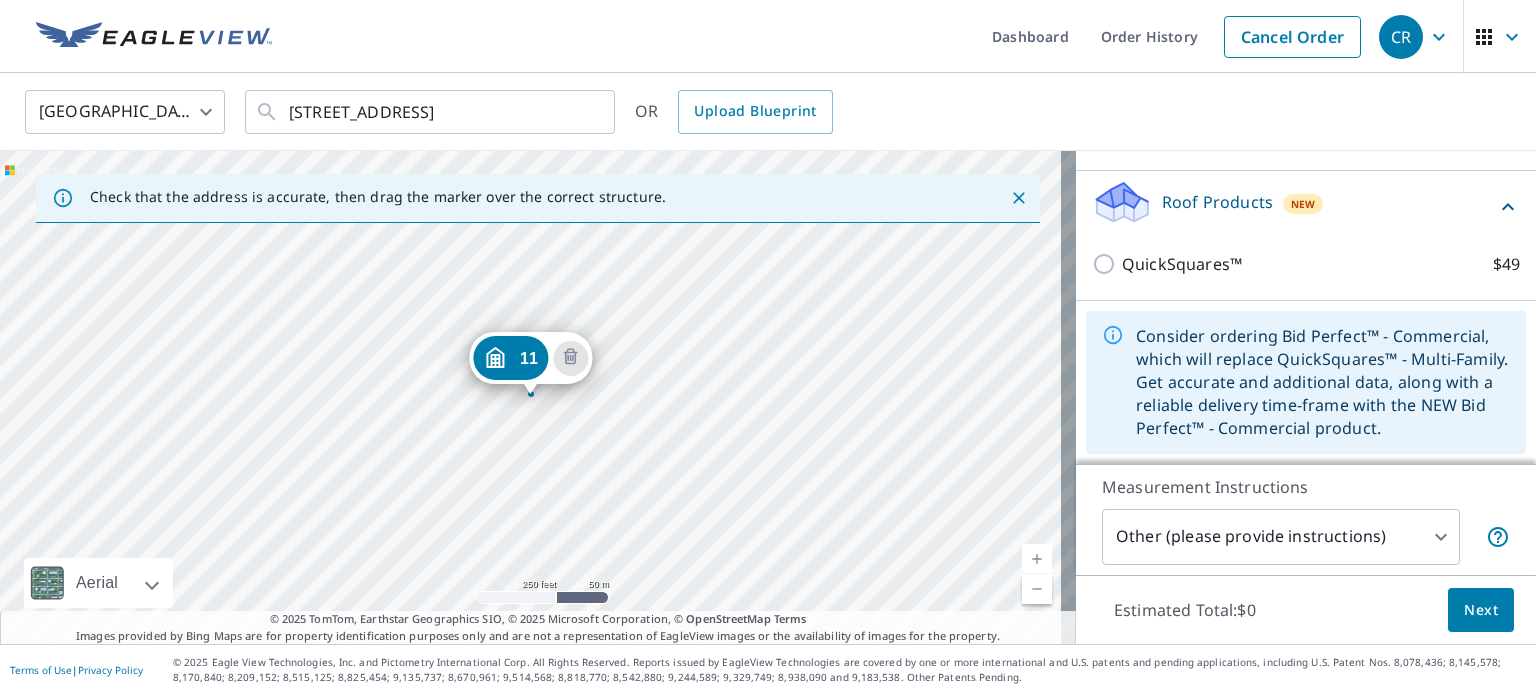 scroll, scrollTop: 303, scrollLeft: 0, axis: vertical 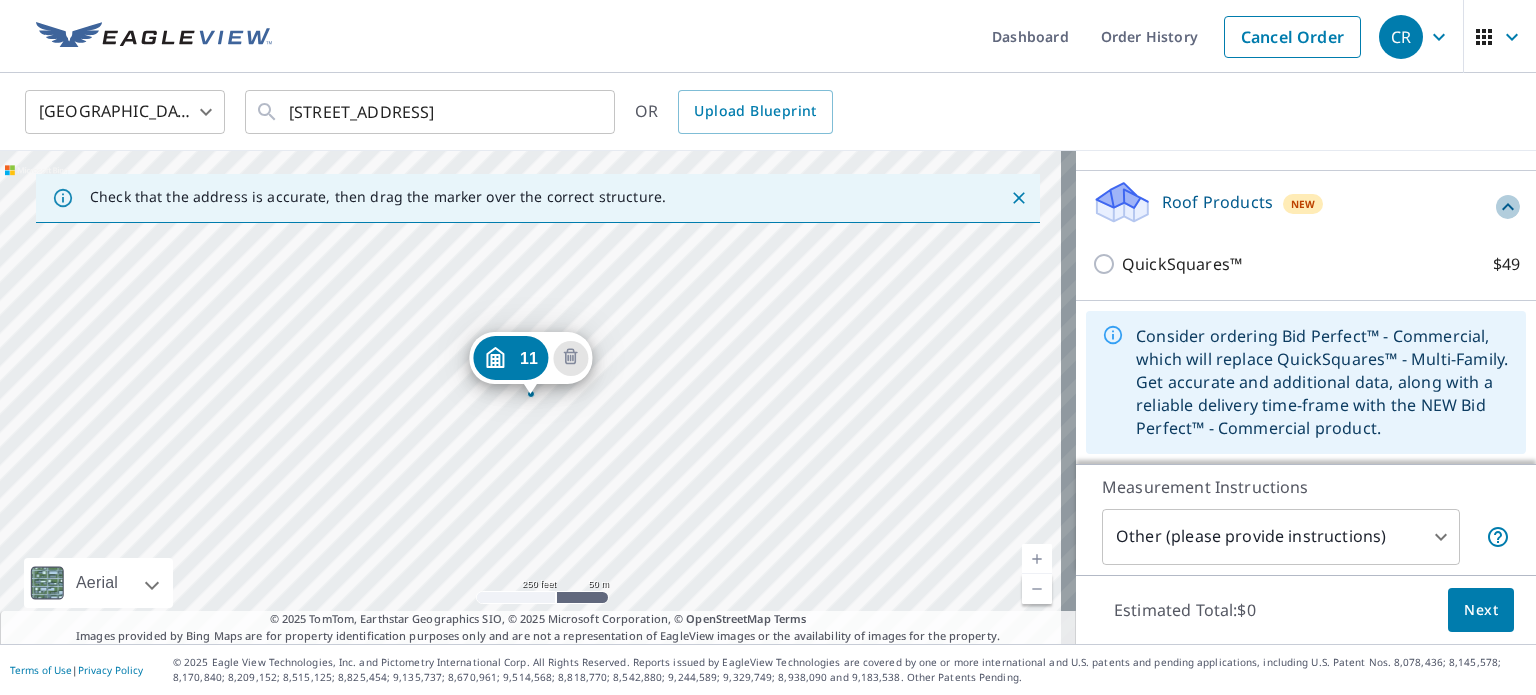click 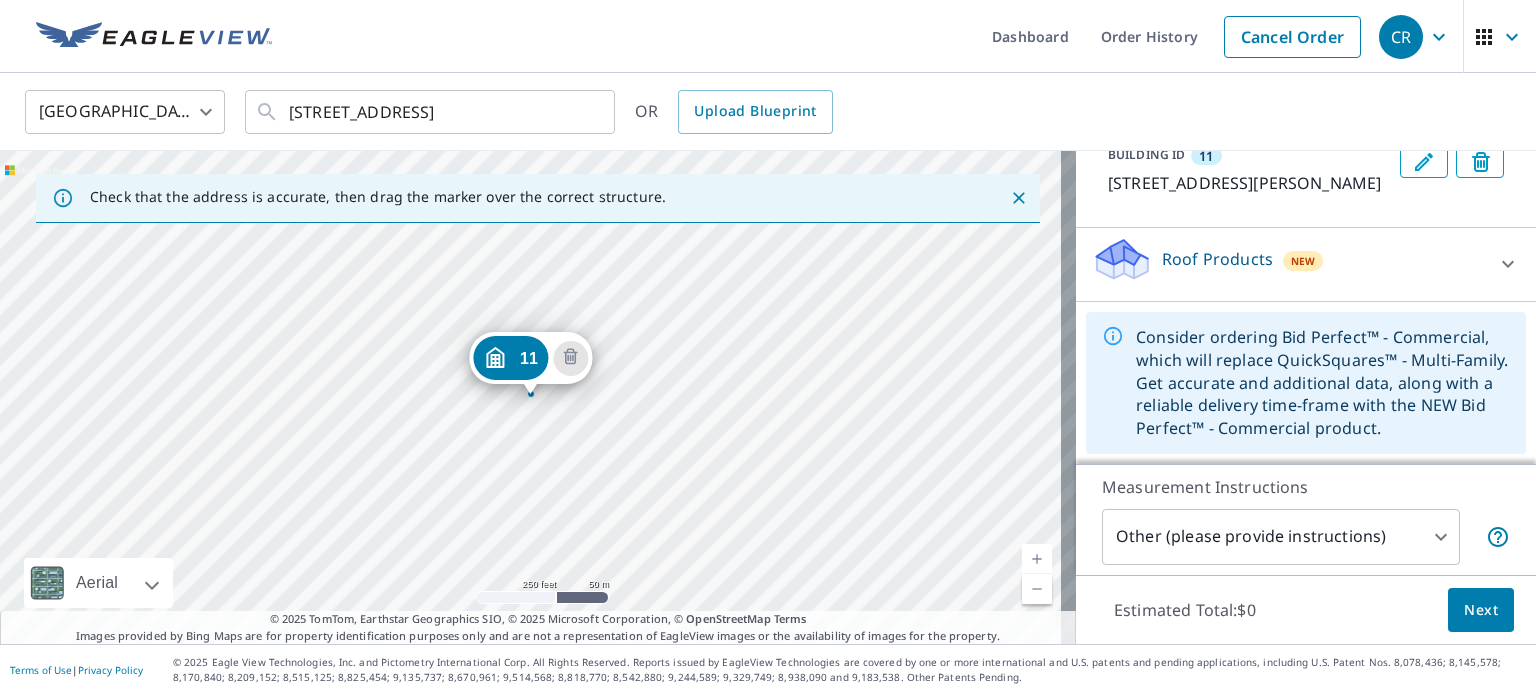 scroll, scrollTop: 246, scrollLeft: 0, axis: vertical 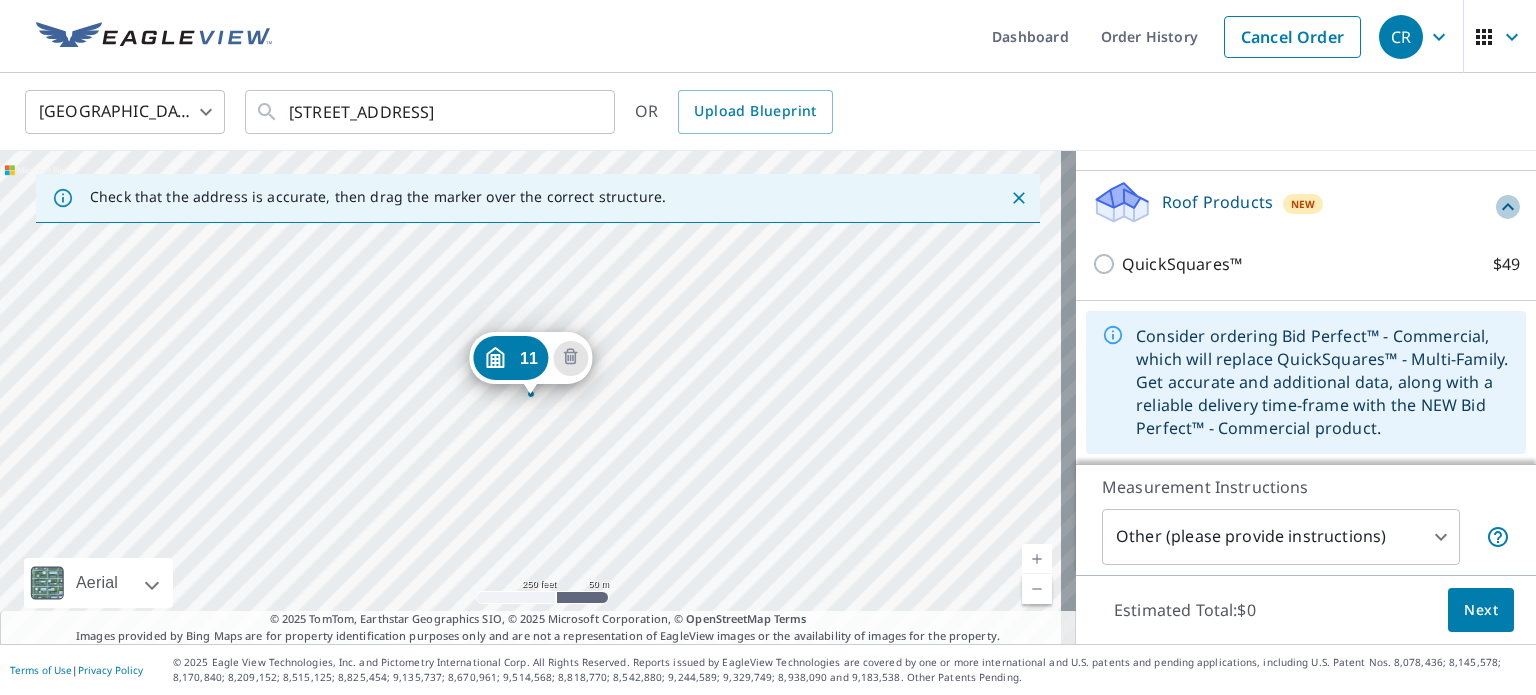 click 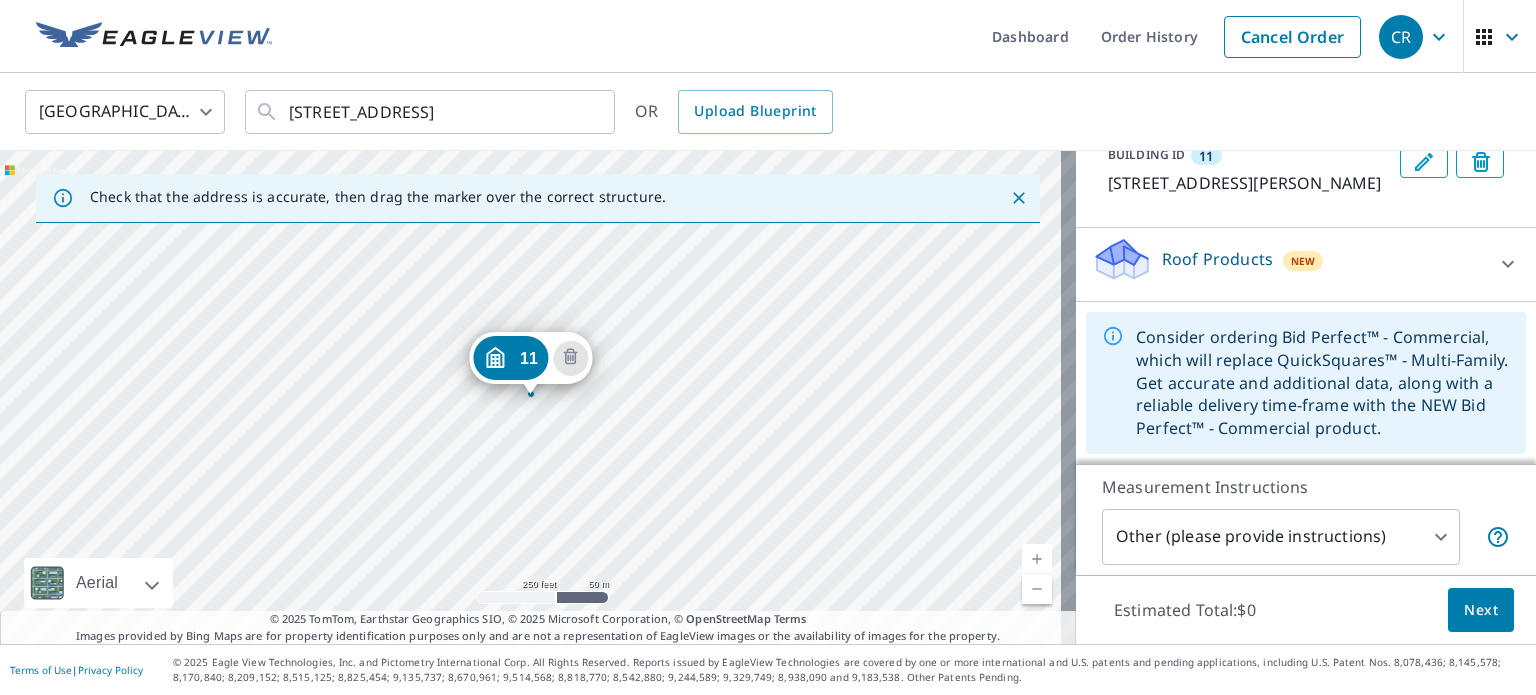 scroll, scrollTop: 246, scrollLeft: 0, axis: vertical 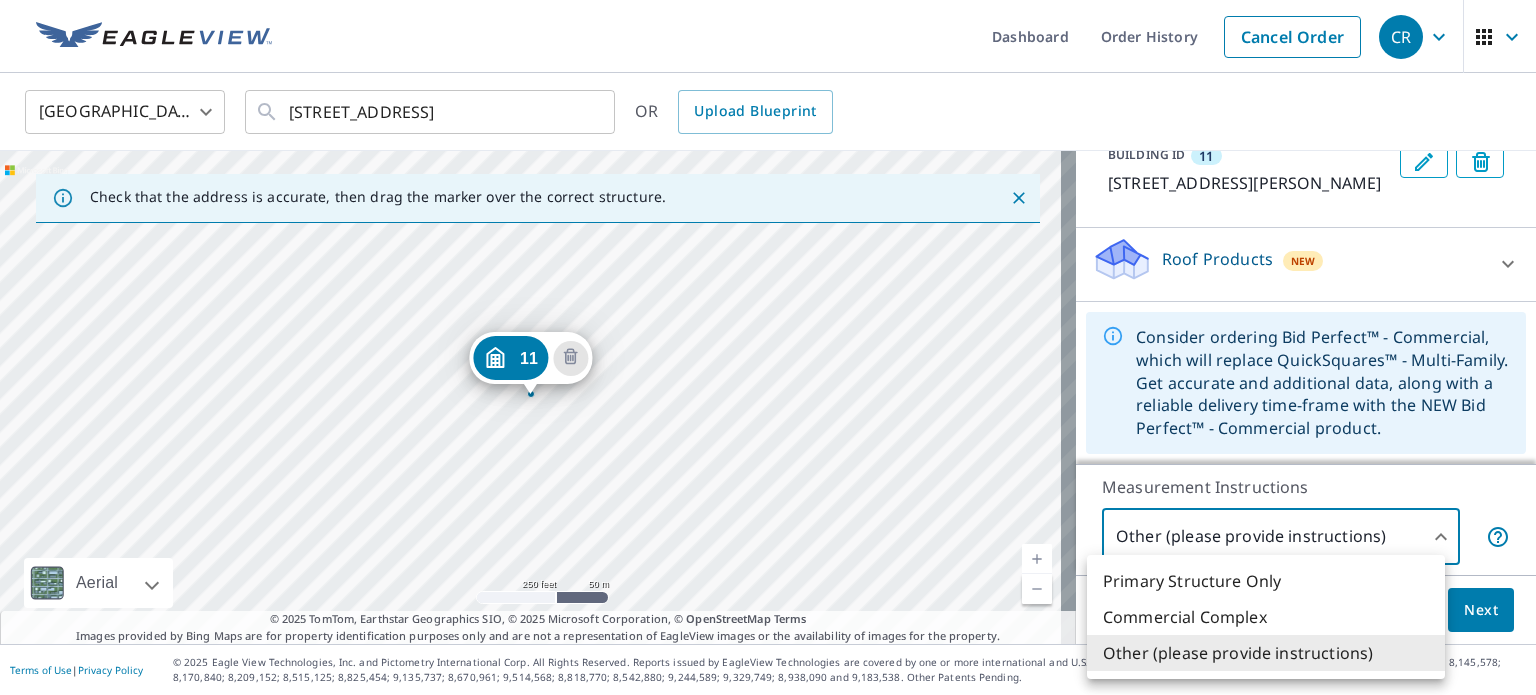 click on "CR CR
Dashboard Order History Cancel Order CR [GEOGRAPHIC_DATA] US ​ [STREET_ADDRESS] ​ OR Upload Blueprint Check that the address is accurate, then drag the marker over the correct structure. [STREET_ADDRESS][PERSON_NAME] Aerial Road A standard road map Aerial A detailed look from above Labels Labels 250 feet 50 m © 2025 TomTom, © Vexcel Imaging, © 2025 Microsoft Corporation,  © OpenStreetMap Terms © 2025 TomTom, Earthstar Geographics SIO, © 2025 Microsoft Corporation, ©   OpenStreetMap   Terms Images provided by Bing Maps are for property identification purposes only and are not a representation of EagleView images or the availability of images for the property. PROPERTY TYPE Residential Commercial Multi-Family This is a complex Add additional buildings on this complex to your order by dropping additional pins on the map. BUILDING ID 11 [STREET_ADDRESS][PERSON_NAME] Roof Products New QuickSquares™ $49 Measurement Instructions 5 ​ Estimated Total:" at bounding box center (768, 347) 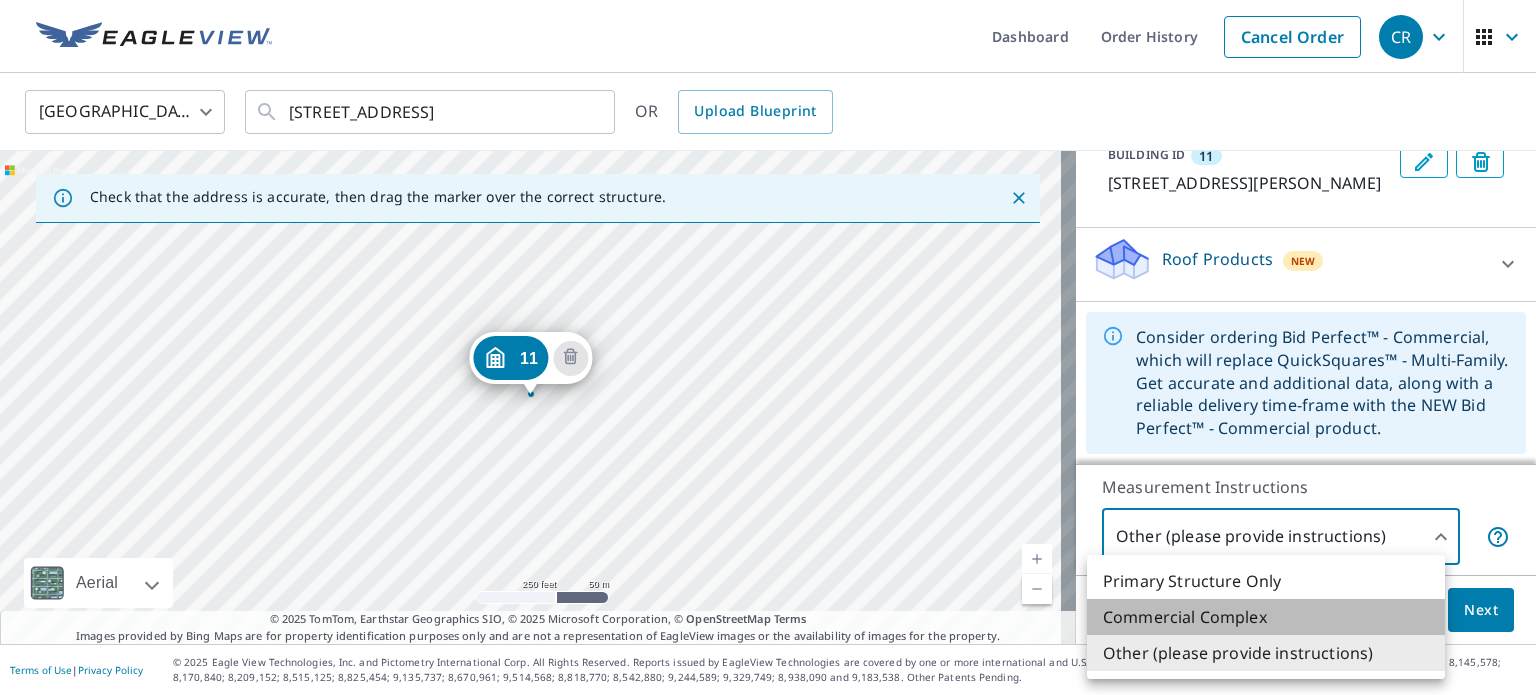 click on "Commercial Complex" at bounding box center [1266, 617] 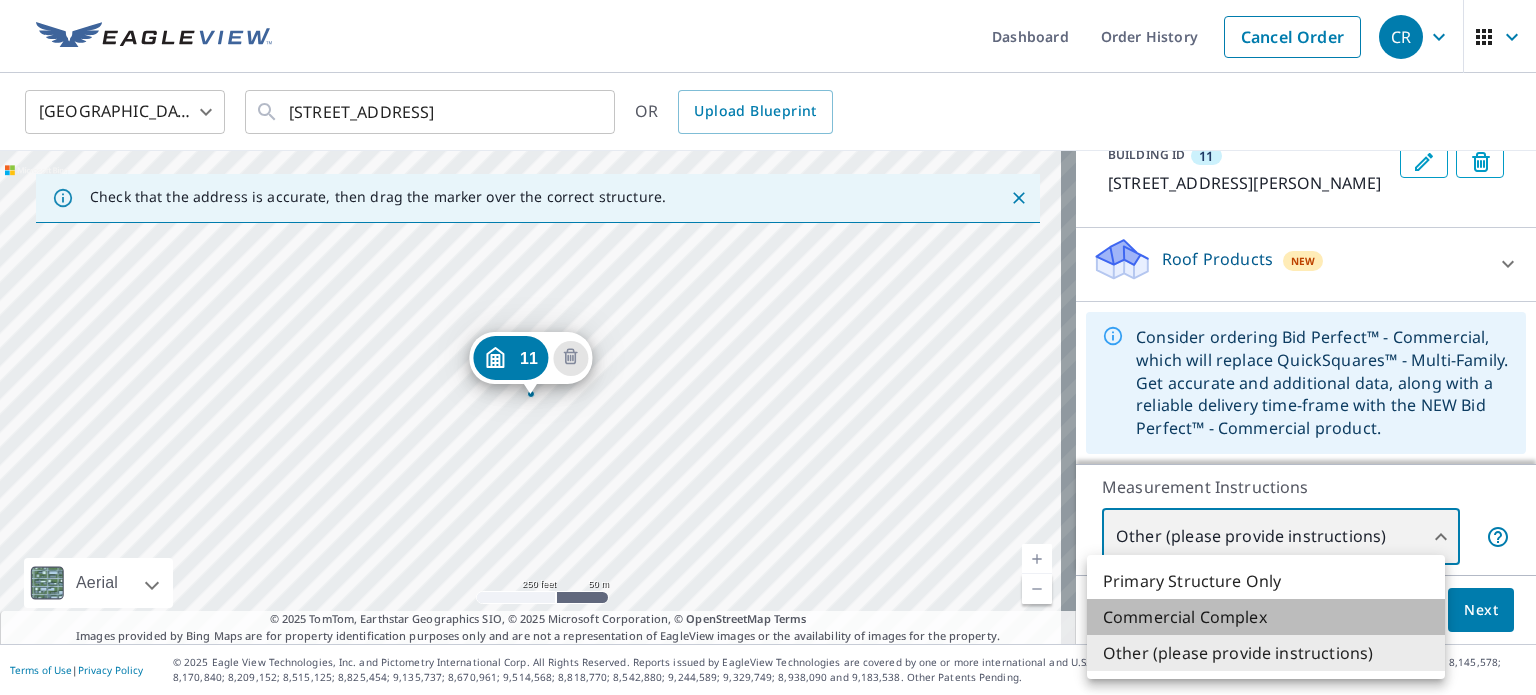 type on "4" 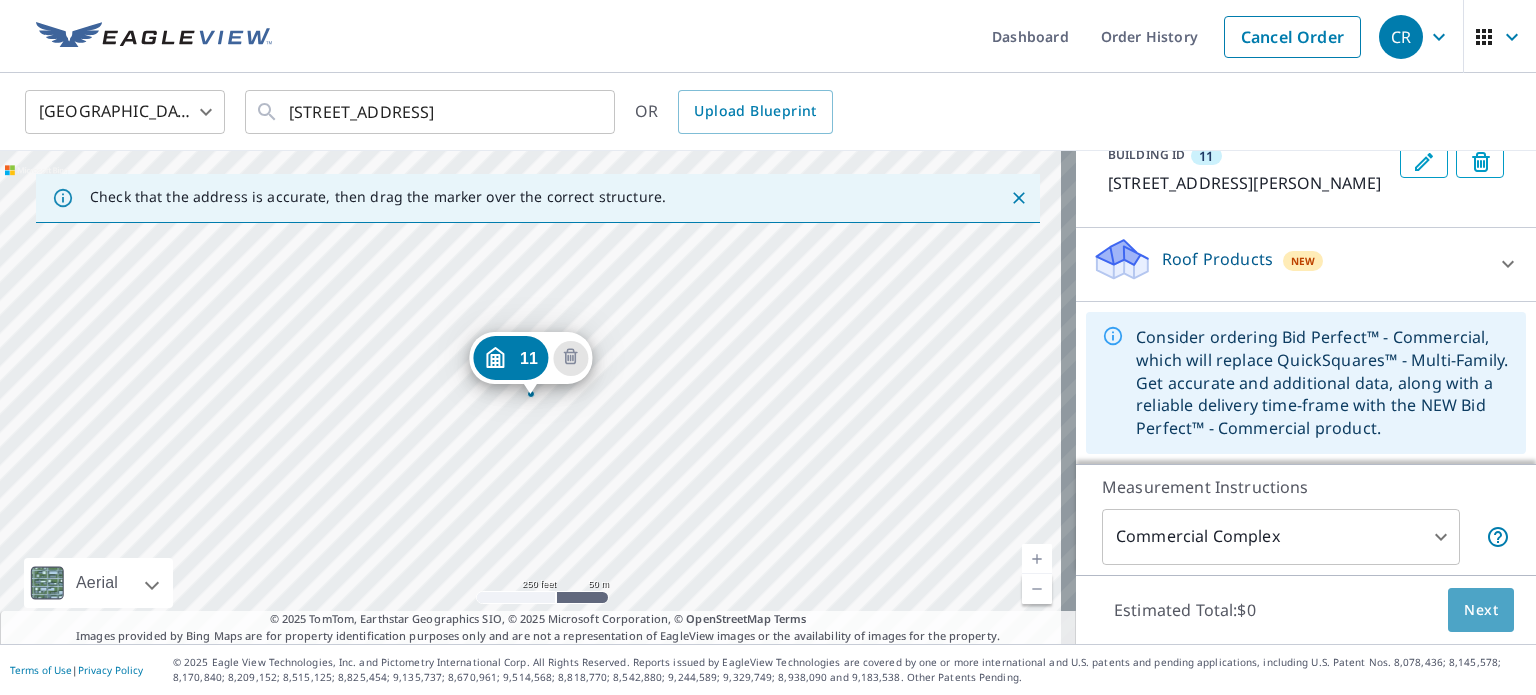 click on "Next" at bounding box center [1481, 610] 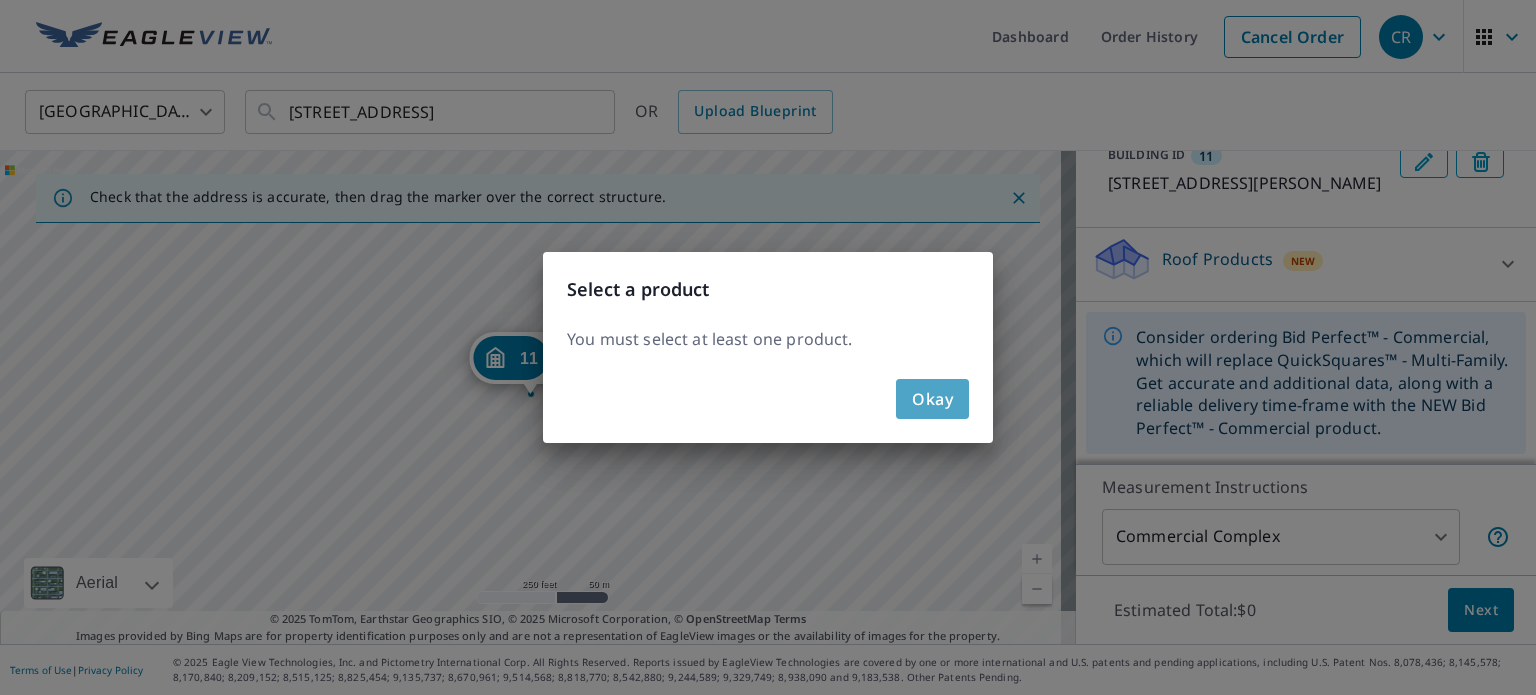 click on "Okay" at bounding box center [932, 399] 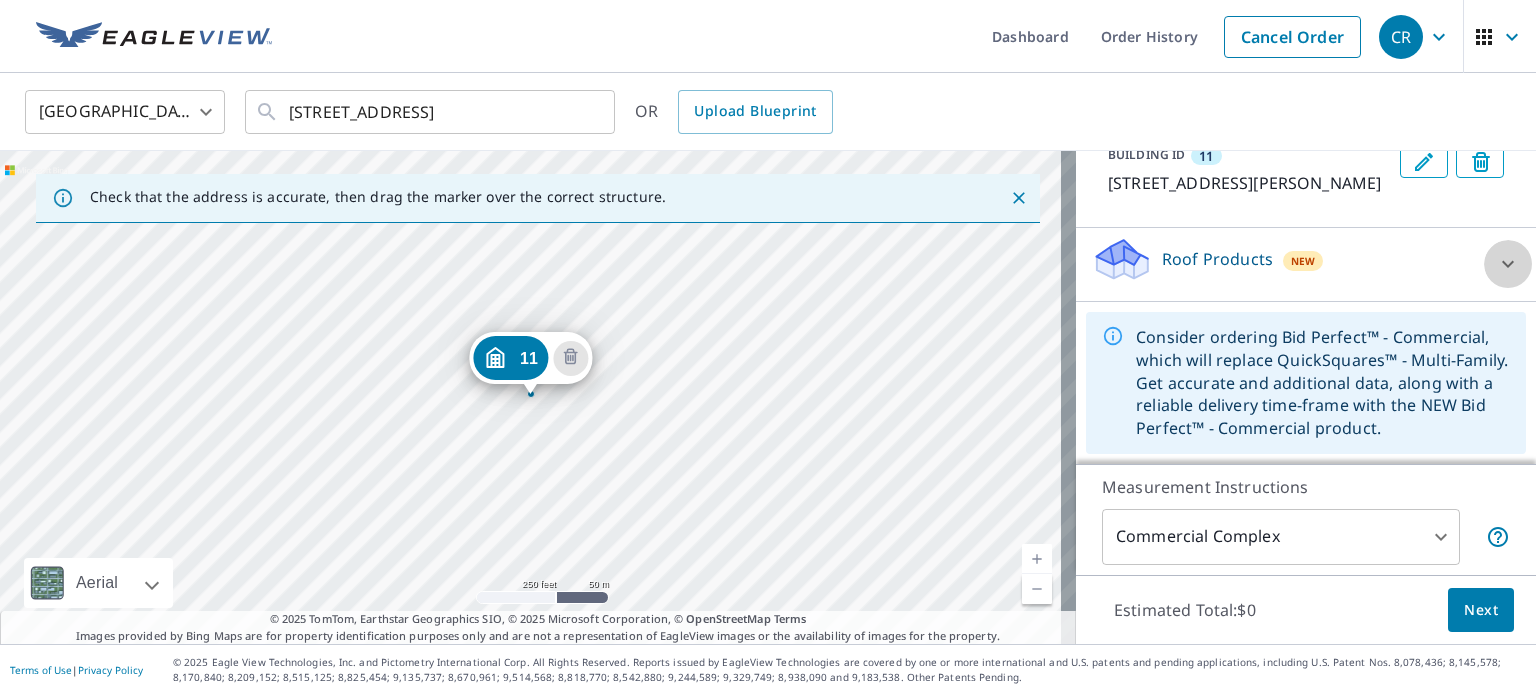 click 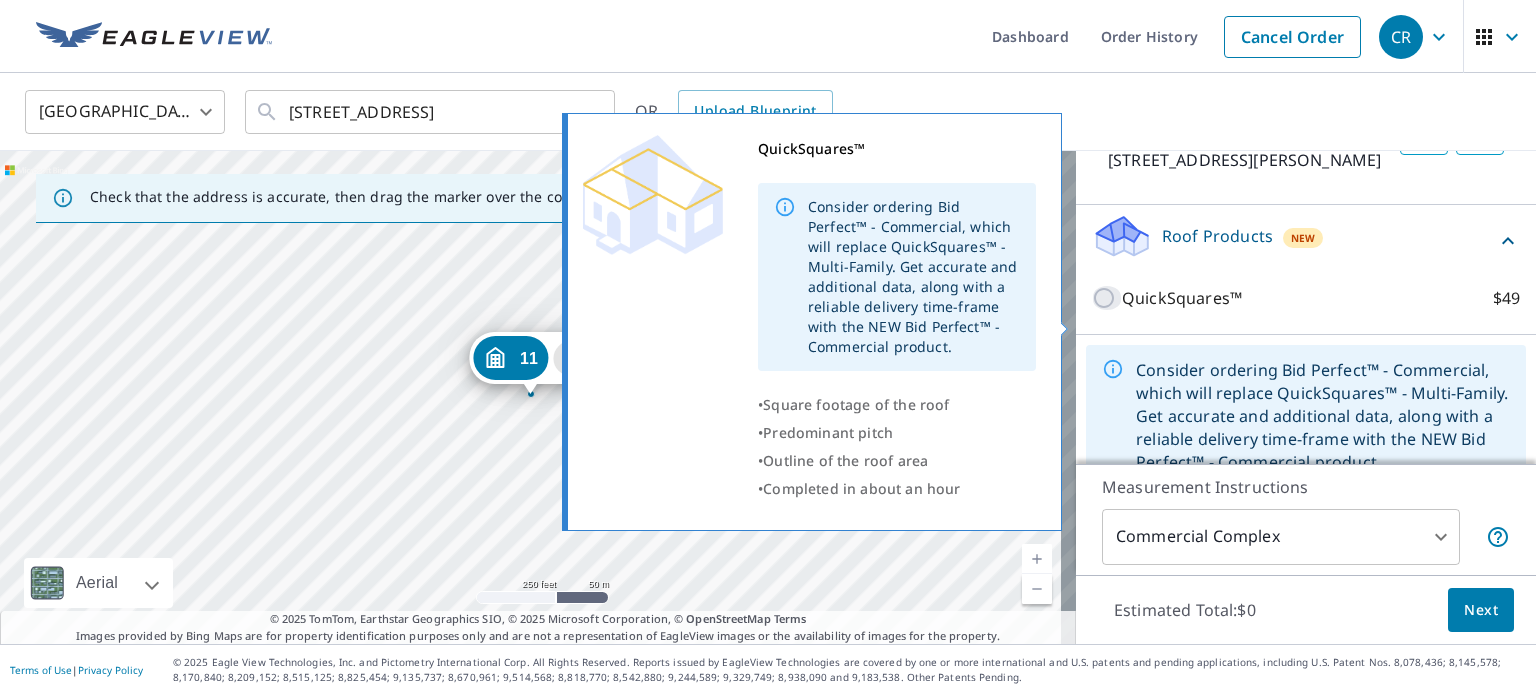click on "QuickSquares™ $49" at bounding box center (1107, 298) 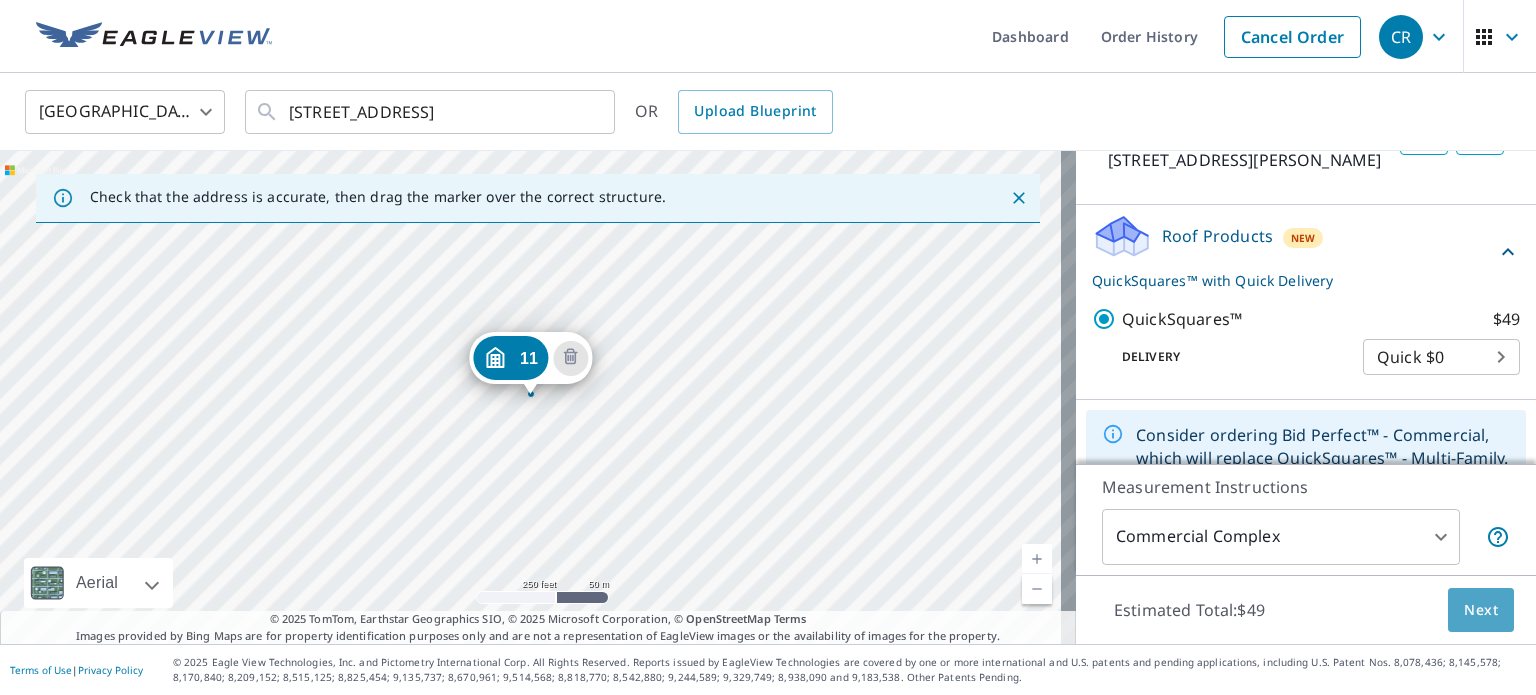 click on "Next" at bounding box center (1481, 610) 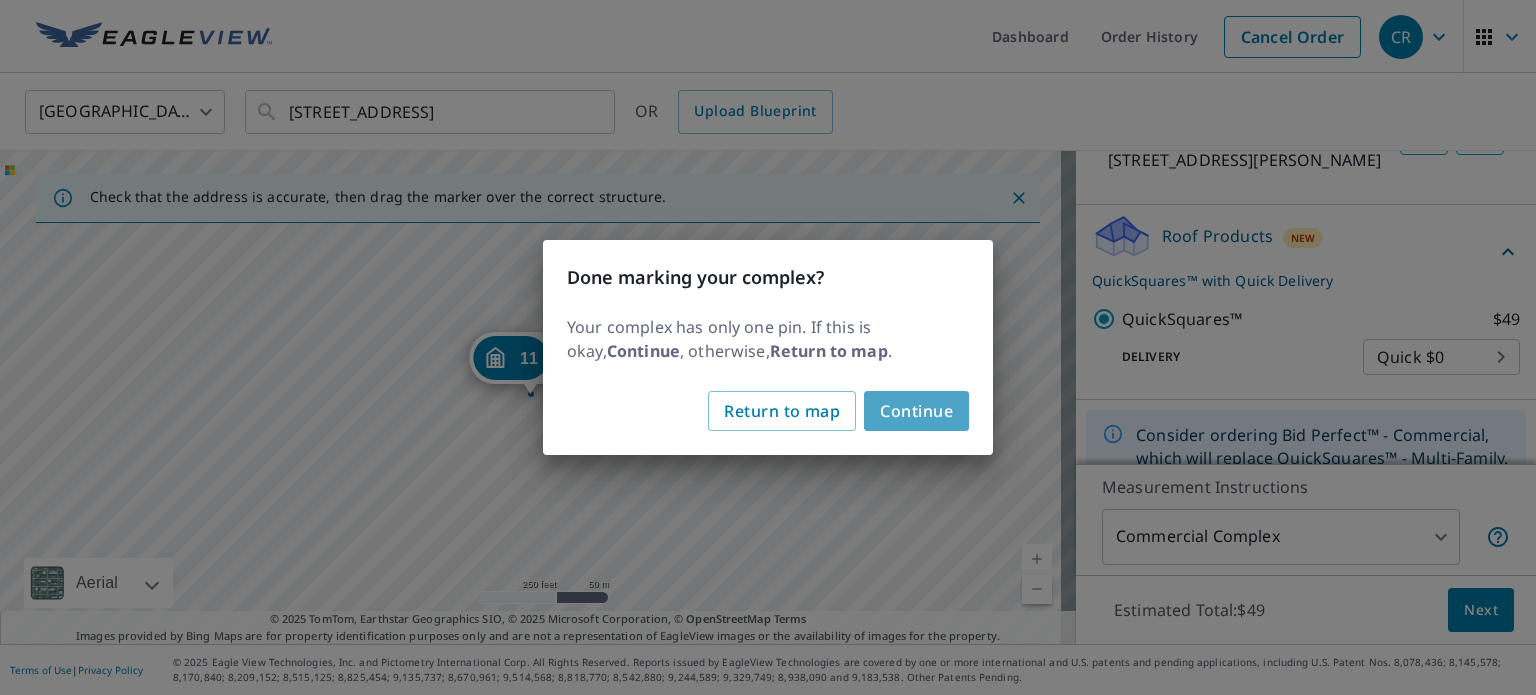 click on "Continue" at bounding box center [916, 411] 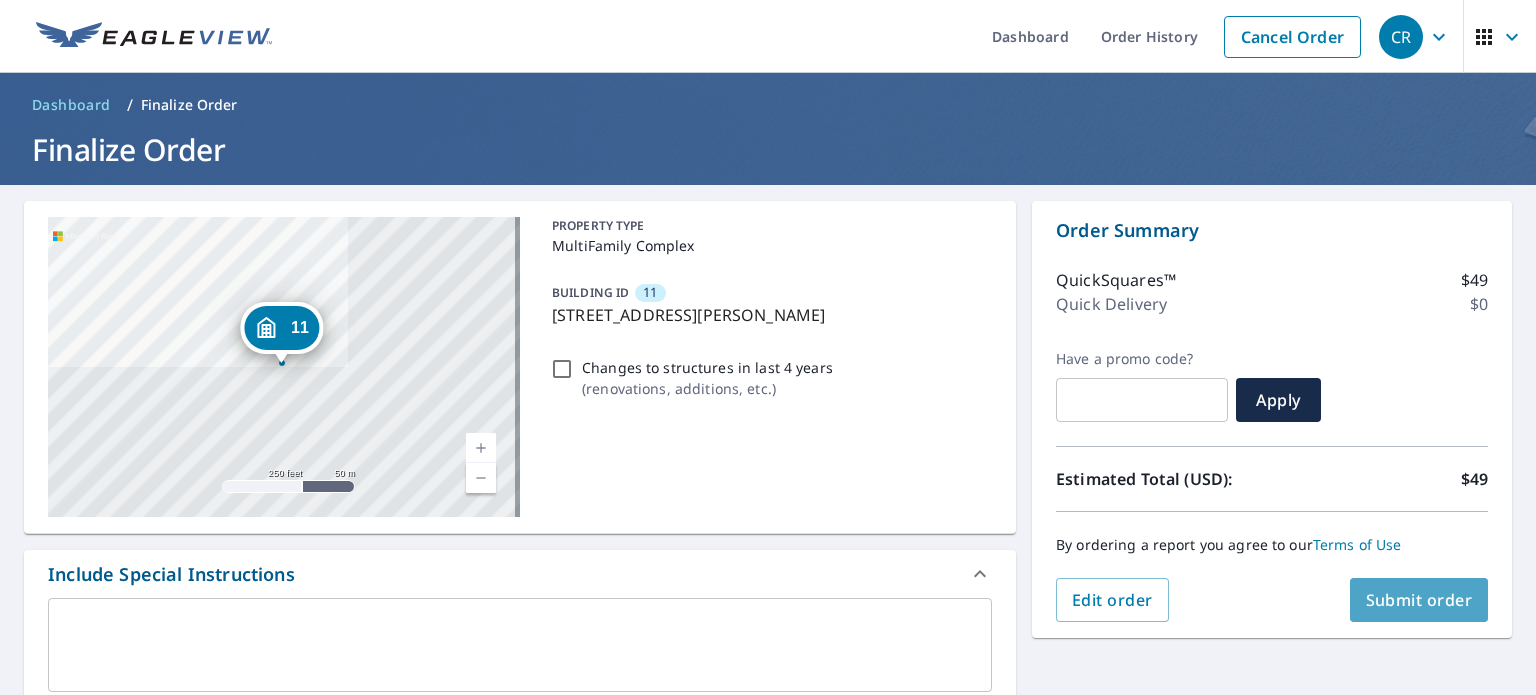 click on "Submit order" at bounding box center [1419, 600] 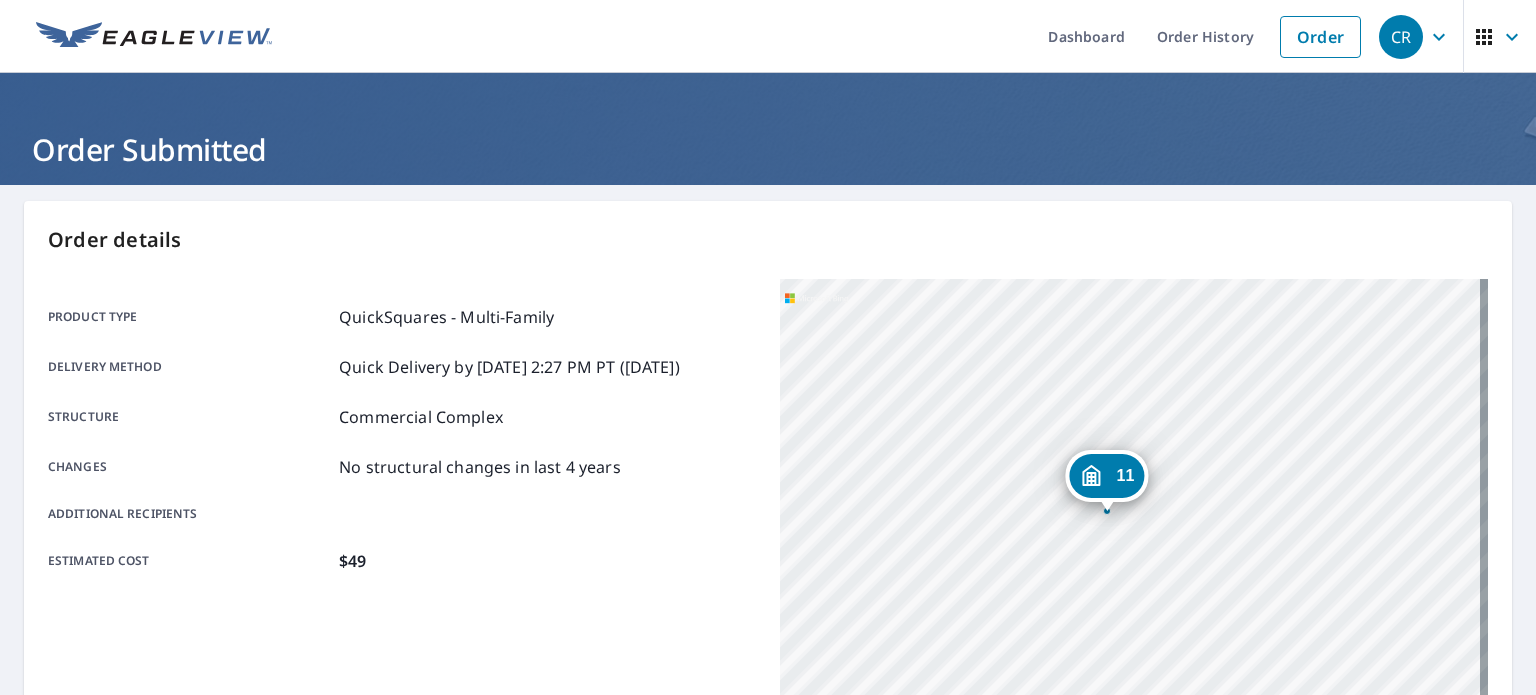 drag, startPoint x: 1391, startPoint y: 596, endPoint x: 1361, endPoint y: 568, distance: 41.036568 